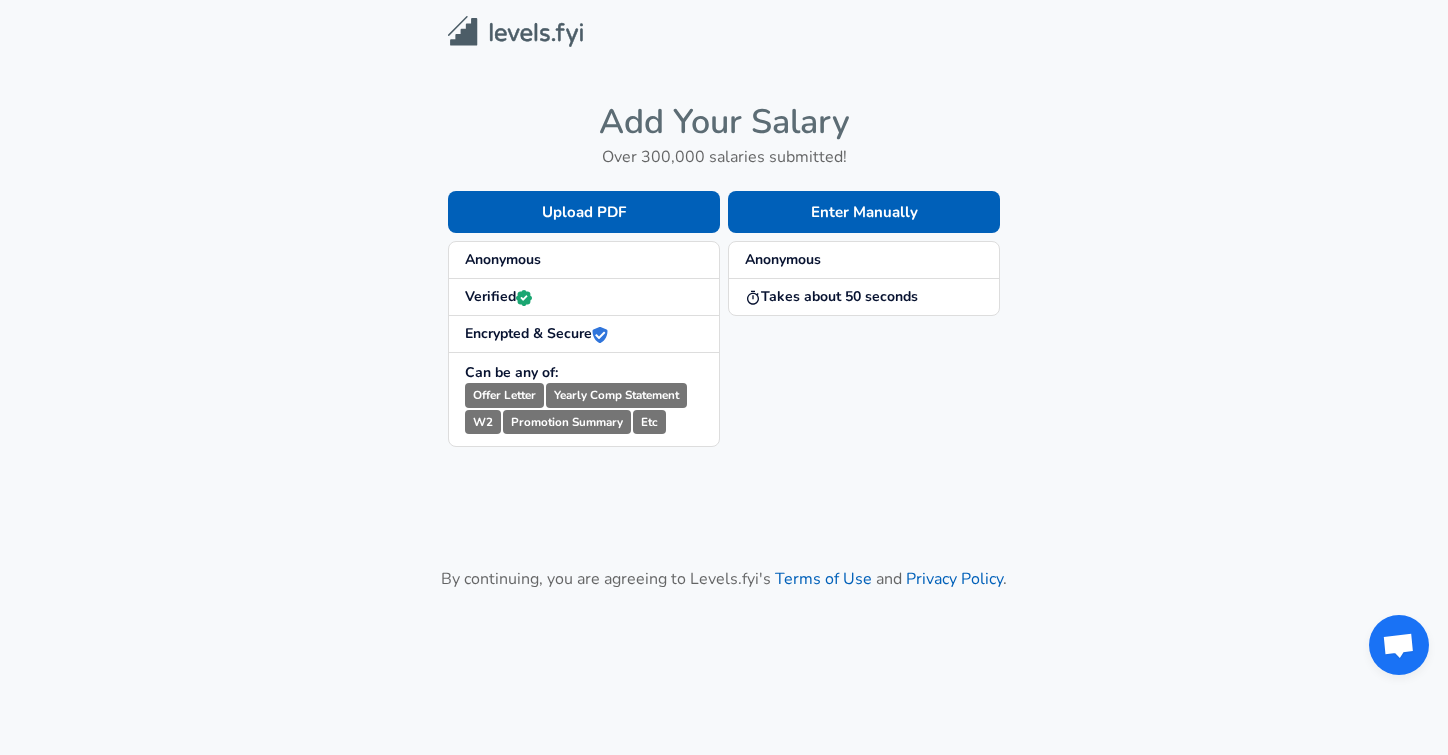 scroll, scrollTop: 0, scrollLeft: 0, axis: both 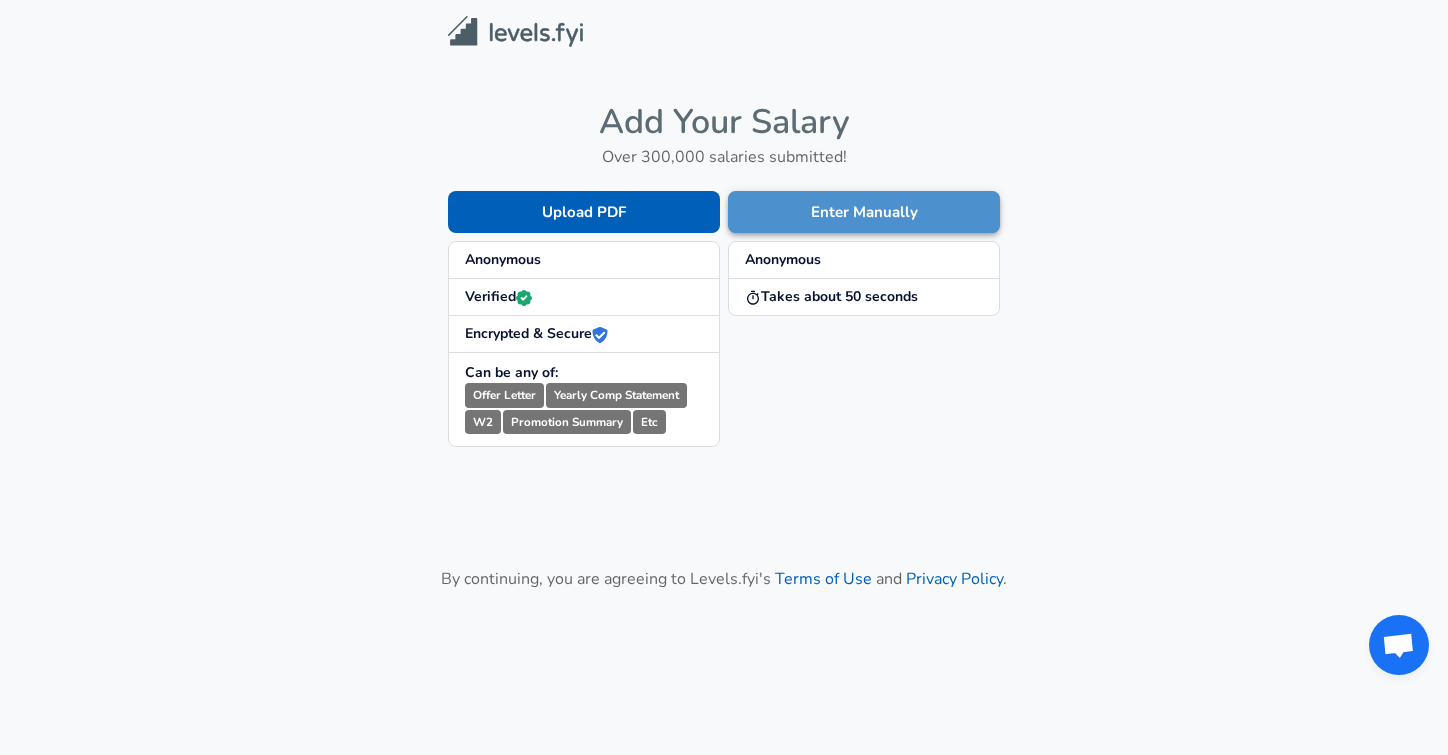 click on "Enter Manually" at bounding box center (864, 212) 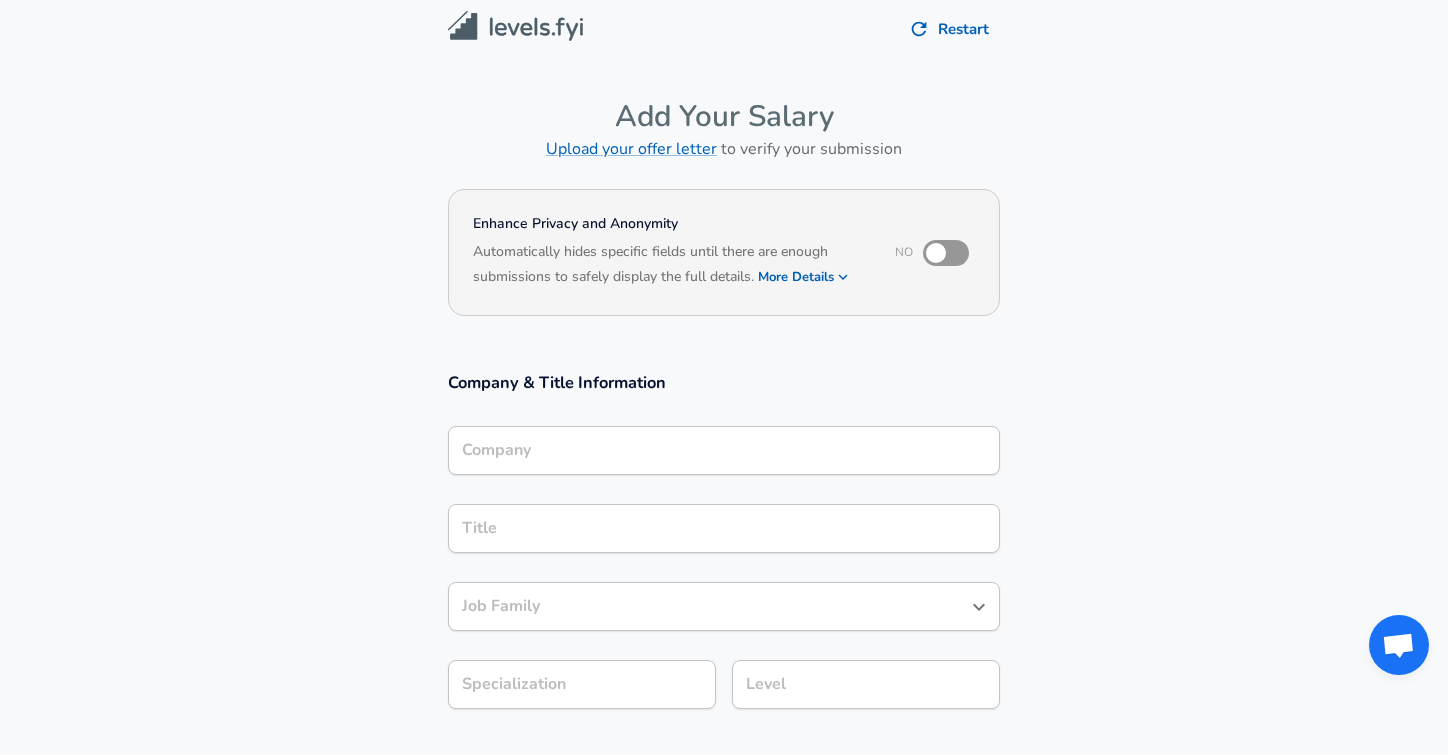 scroll, scrollTop: 0, scrollLeft: 0, axis: both 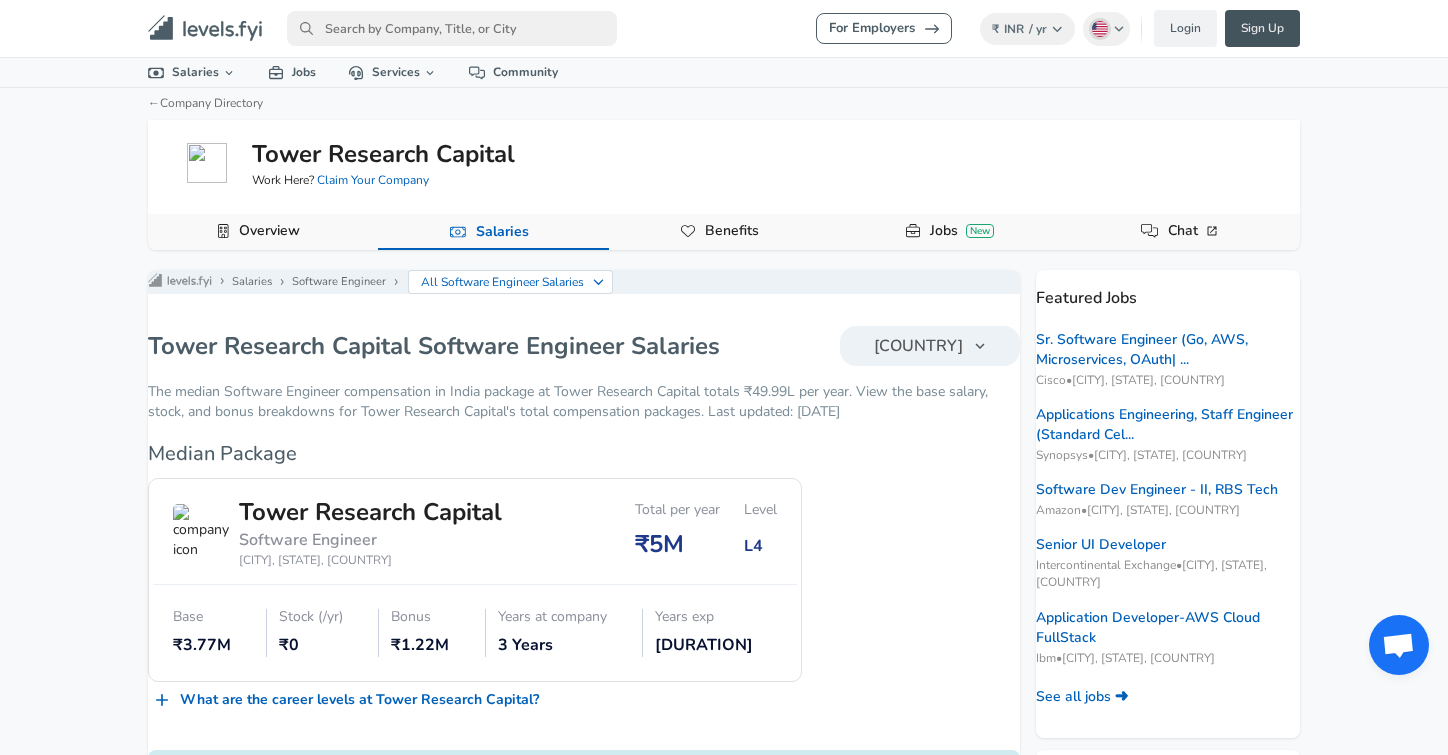 click on "Sign Up" at bounding box center (1262, 28) 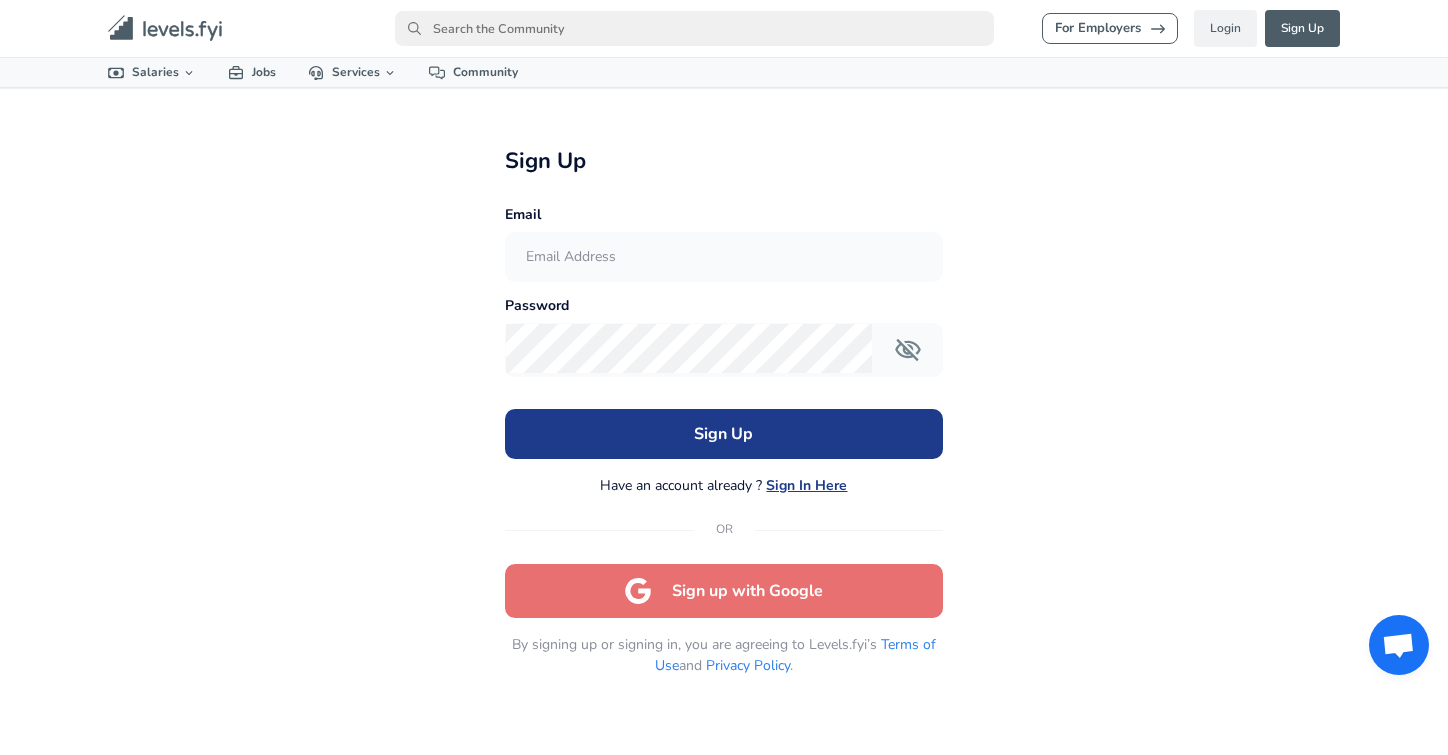 click at bounding box center [724, 257] 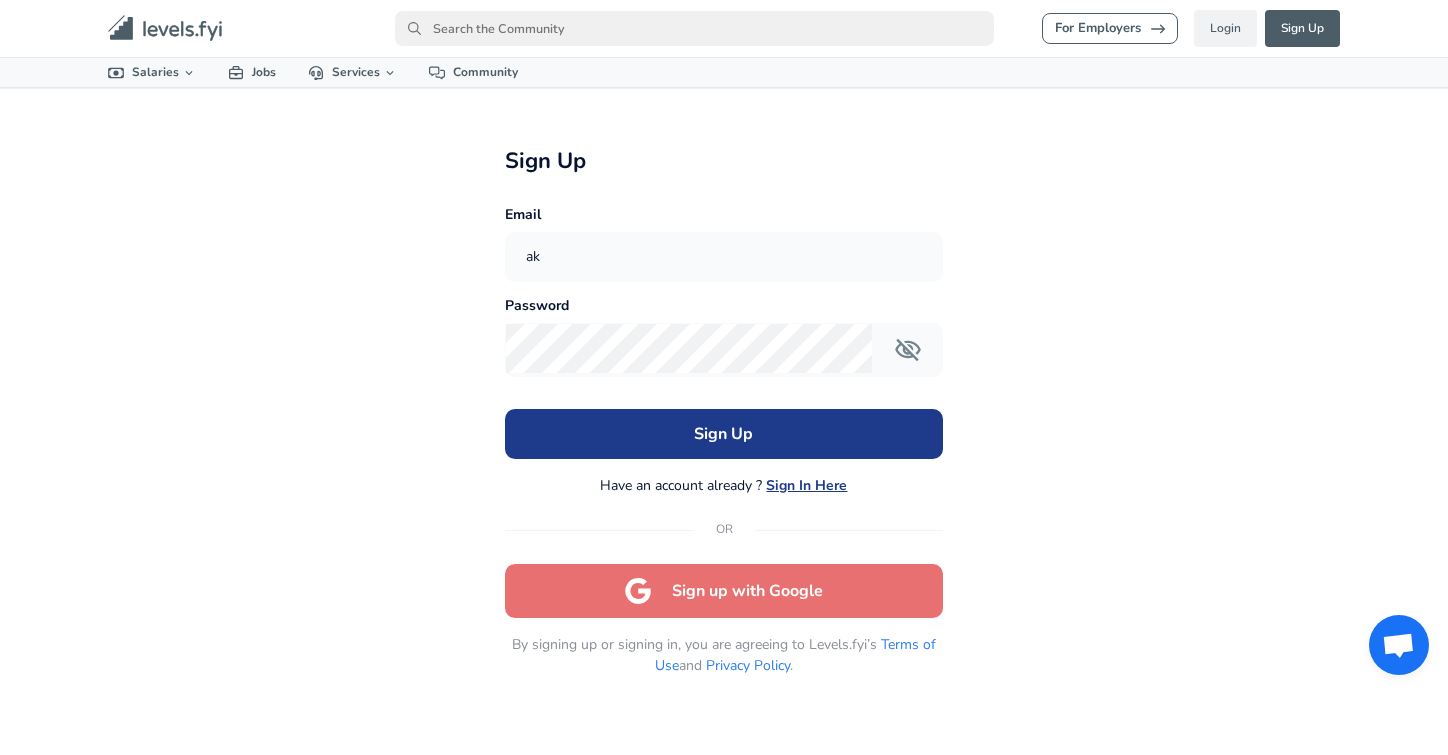 type on "a" 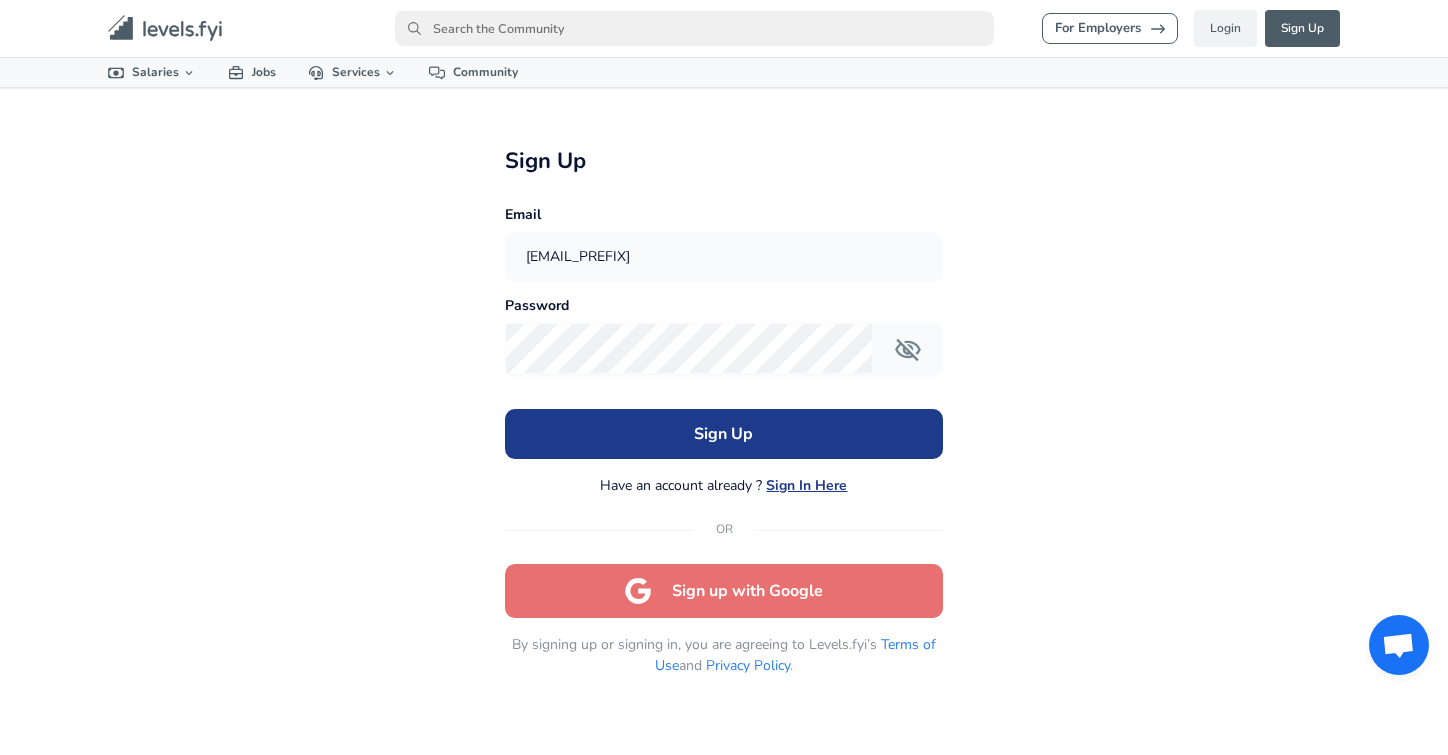 type on "ankit.kumar" 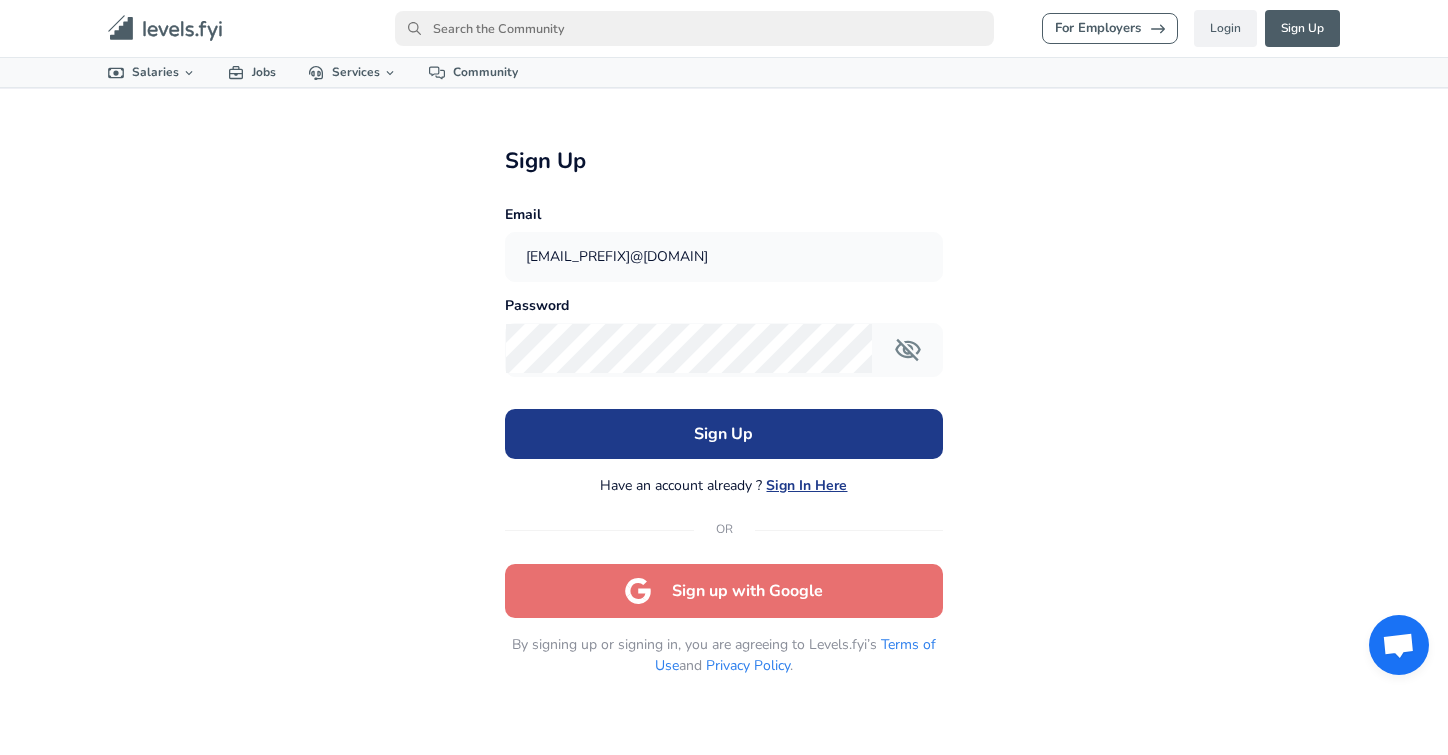 type on "[EMAIL]" 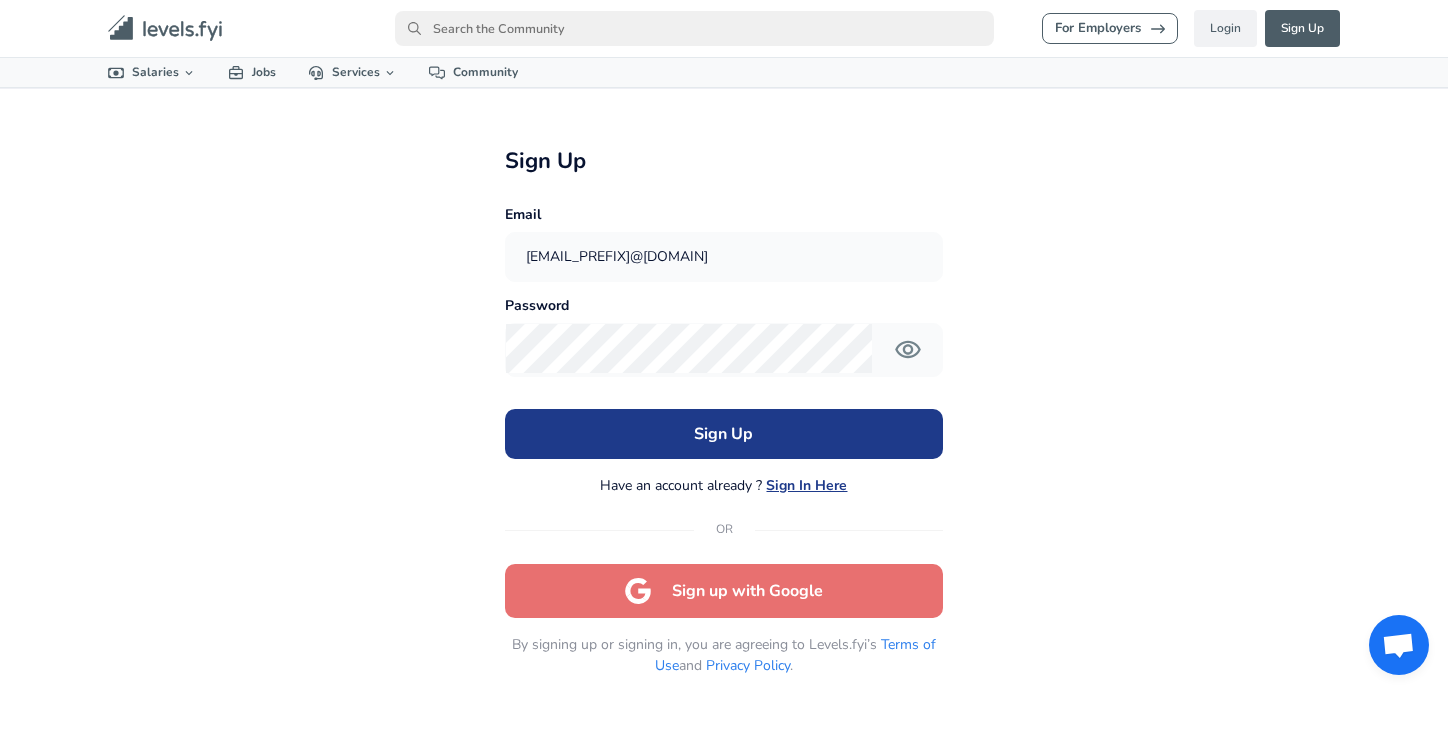 click on "Sign Up" at bounding box center [724, 434] 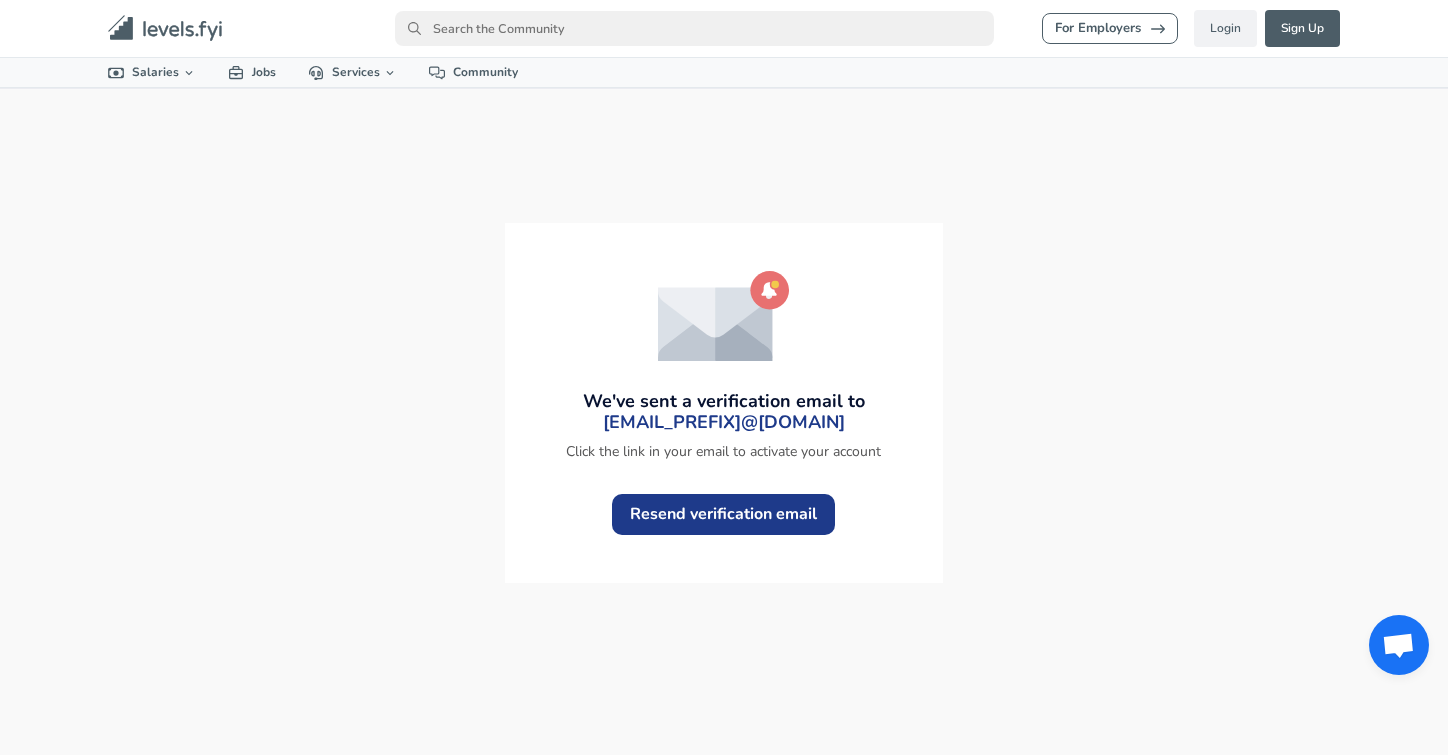 click on "Resend verification email" at bounding box center [723, 514] 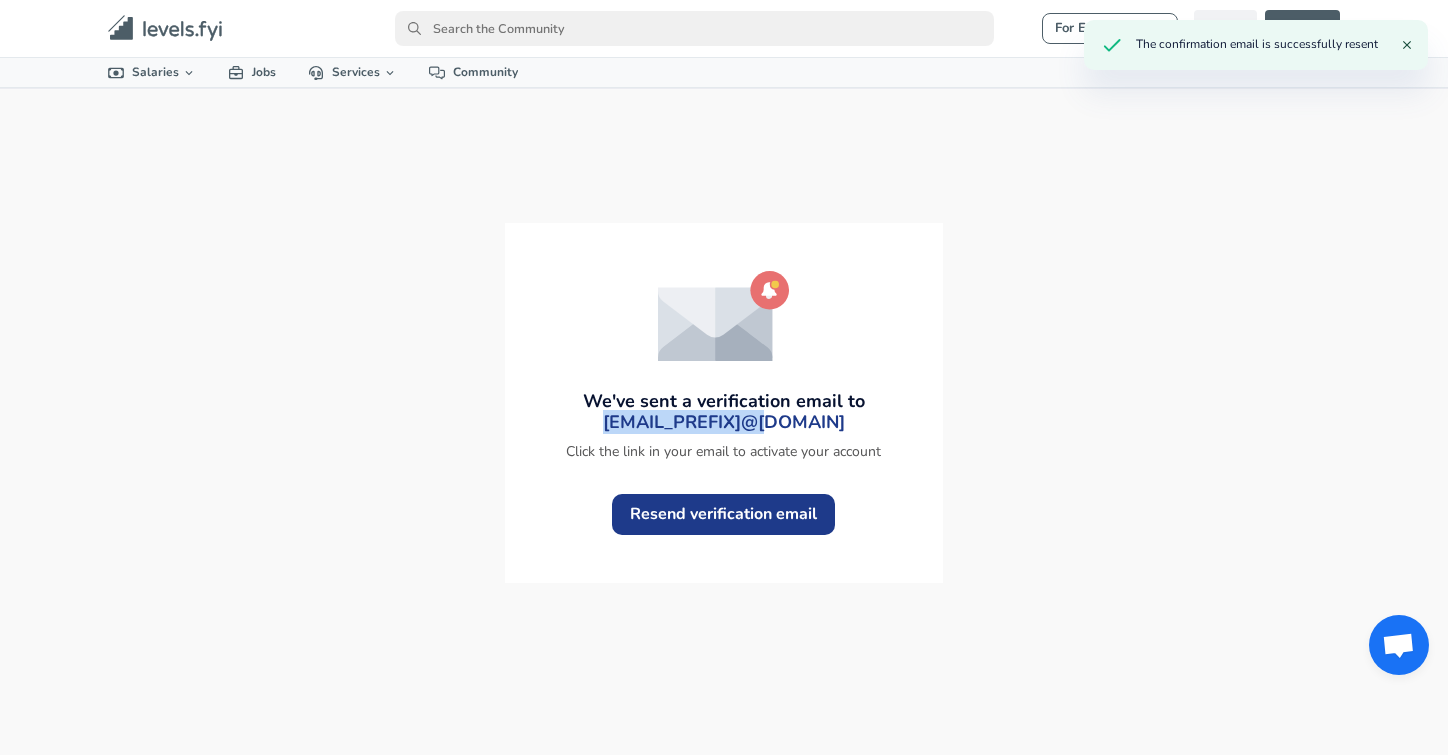 drag, startPoint x: 594, startPoint y: 424, endPoint x: 745, endPoint y: 428, distance: 151.05296 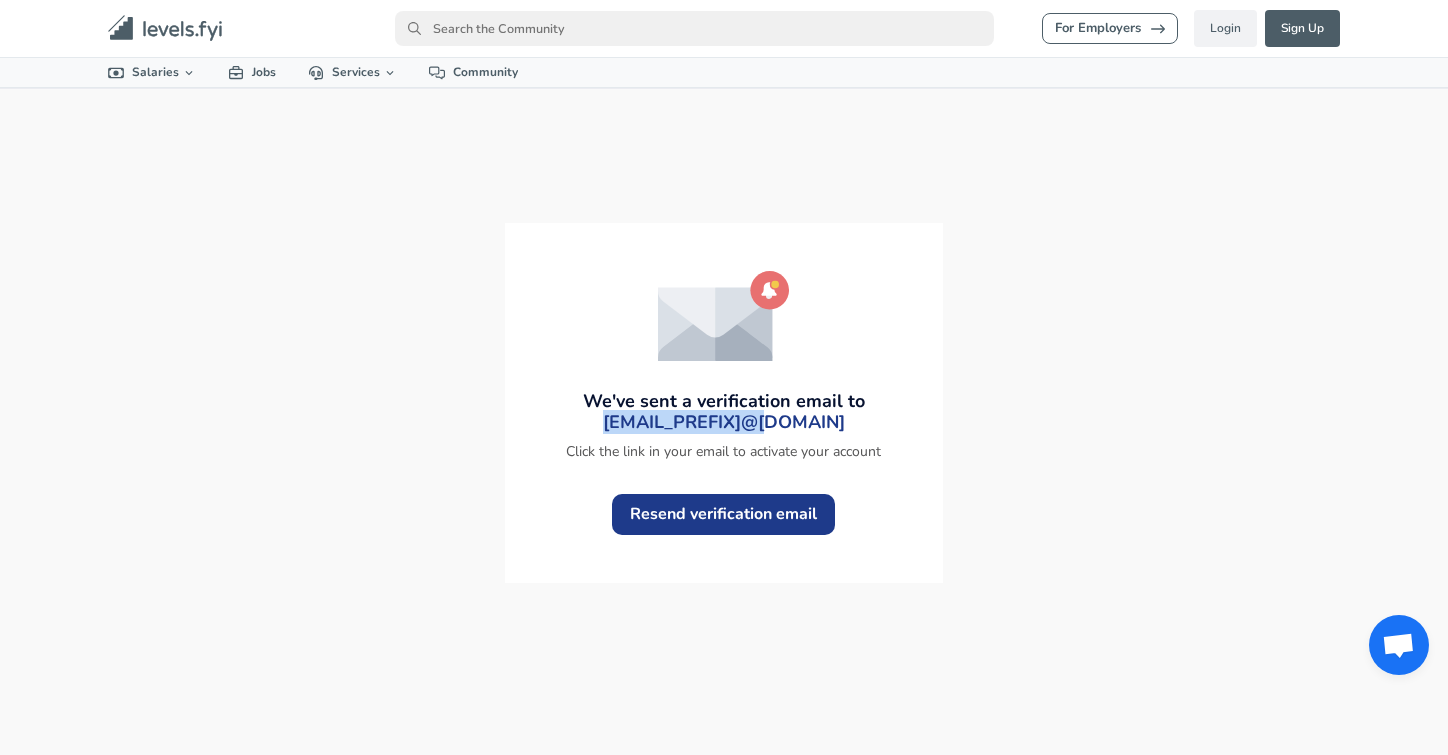click at bounding box center (724, 319) 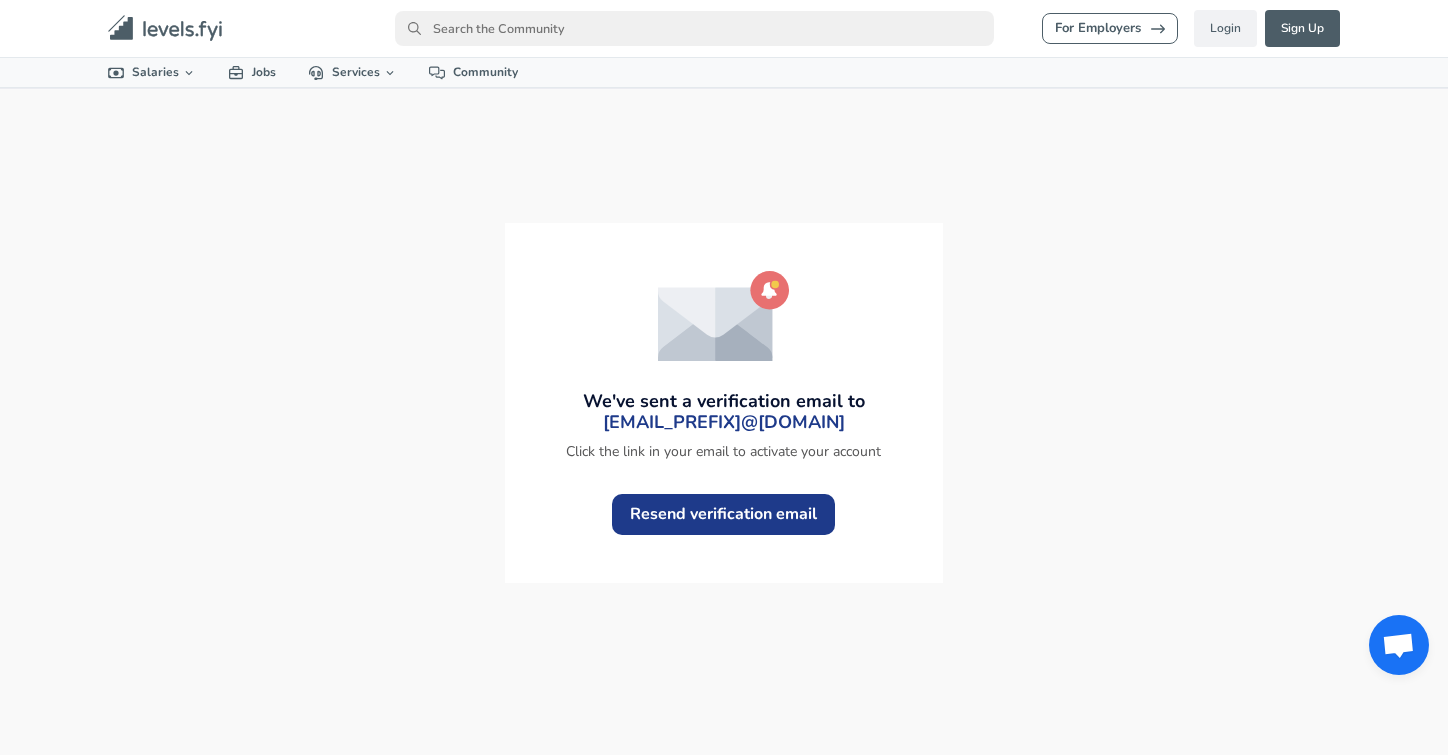 click on "We've sent a verification email to ankit.kumar235711@gmail.com Click the link in your email to activate your account Resend verification email" at bounding box center [724, 403] 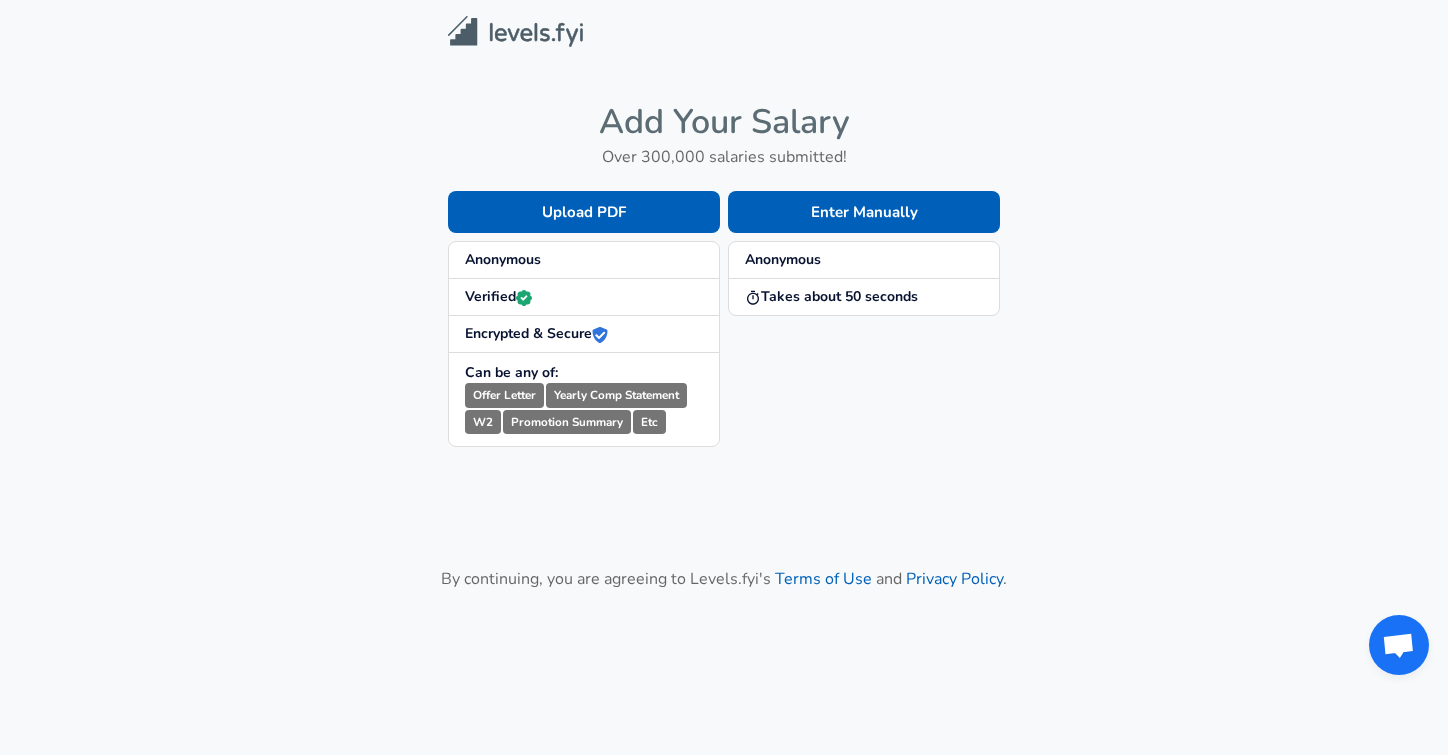 scroll, scrollTop: 0, scrollLeft: 0, axis: both 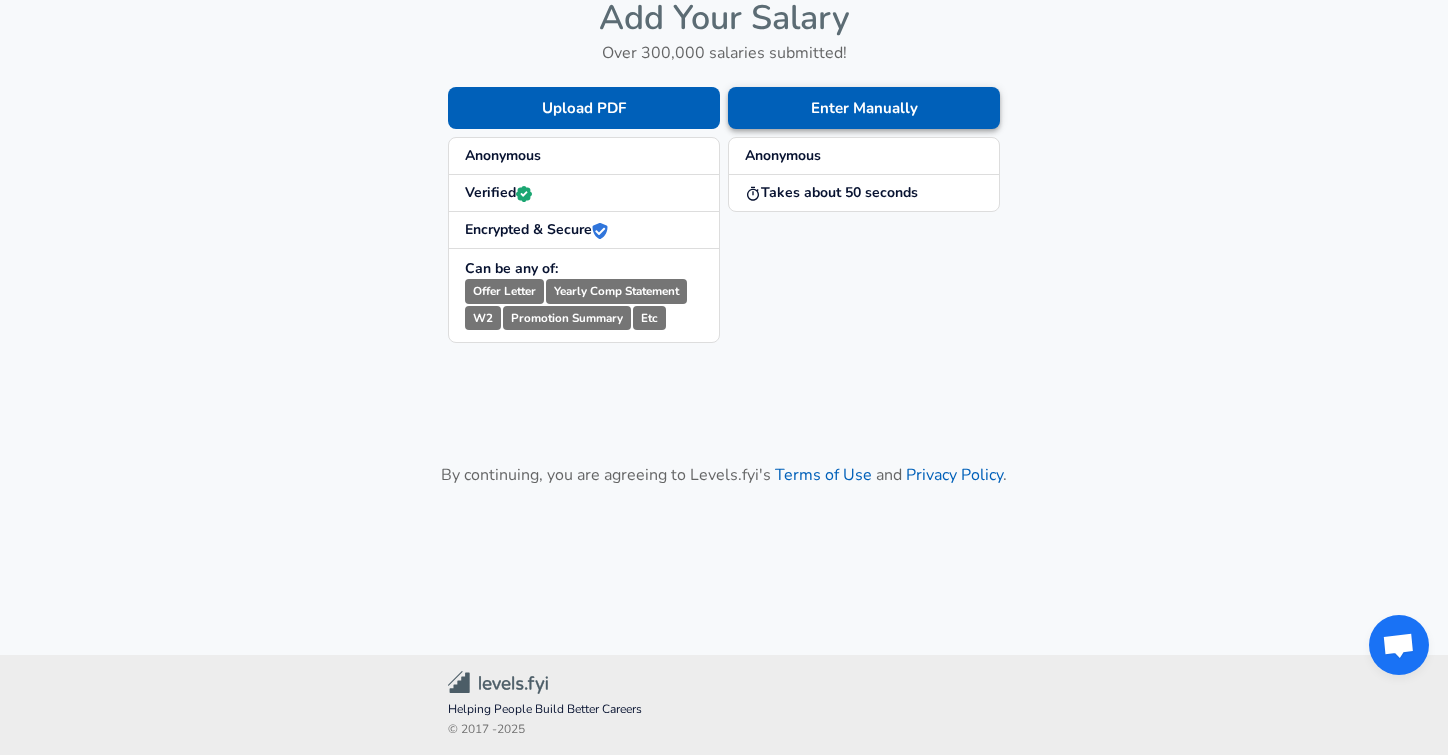 click on "Enter Manually" at bounding box center (864, 108) 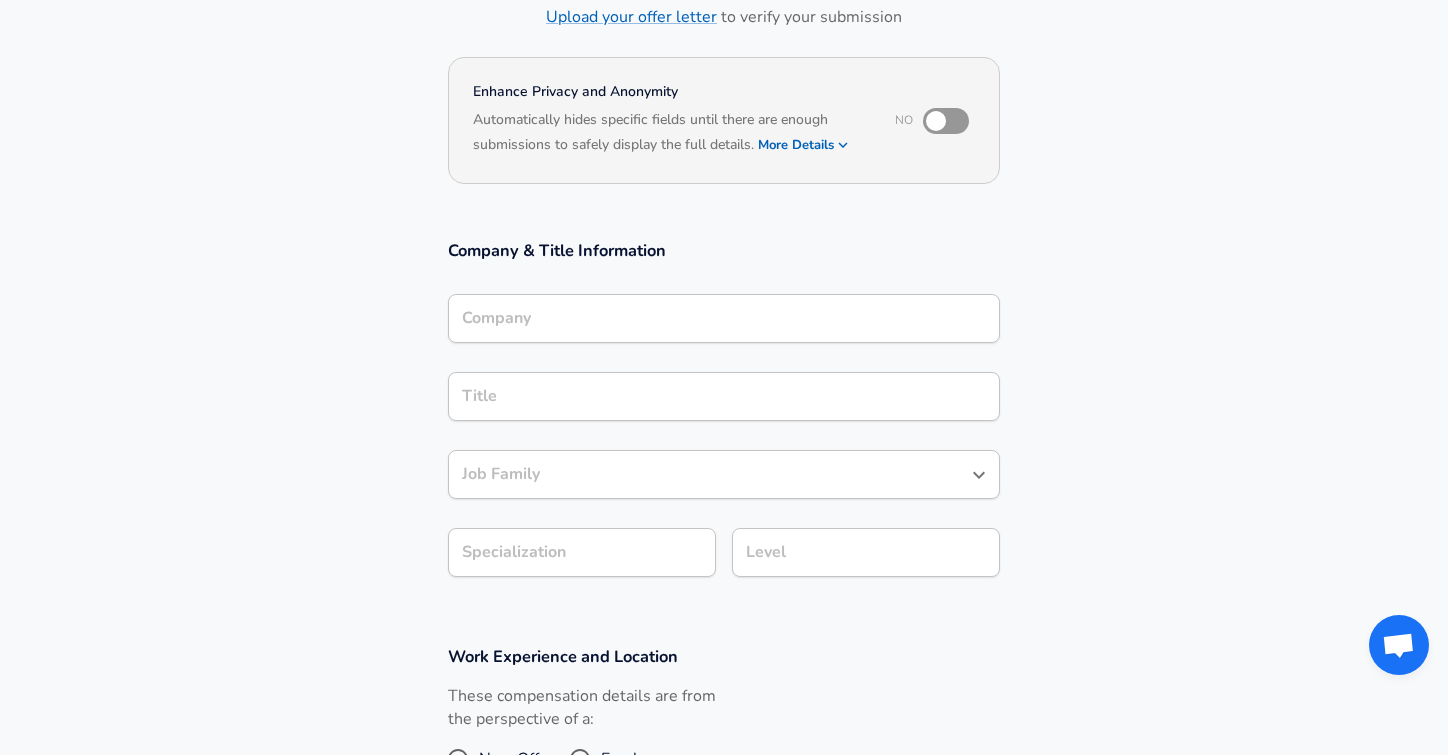 scroll, scrollTop: 150, scrollLeft: 0, axis: vertical 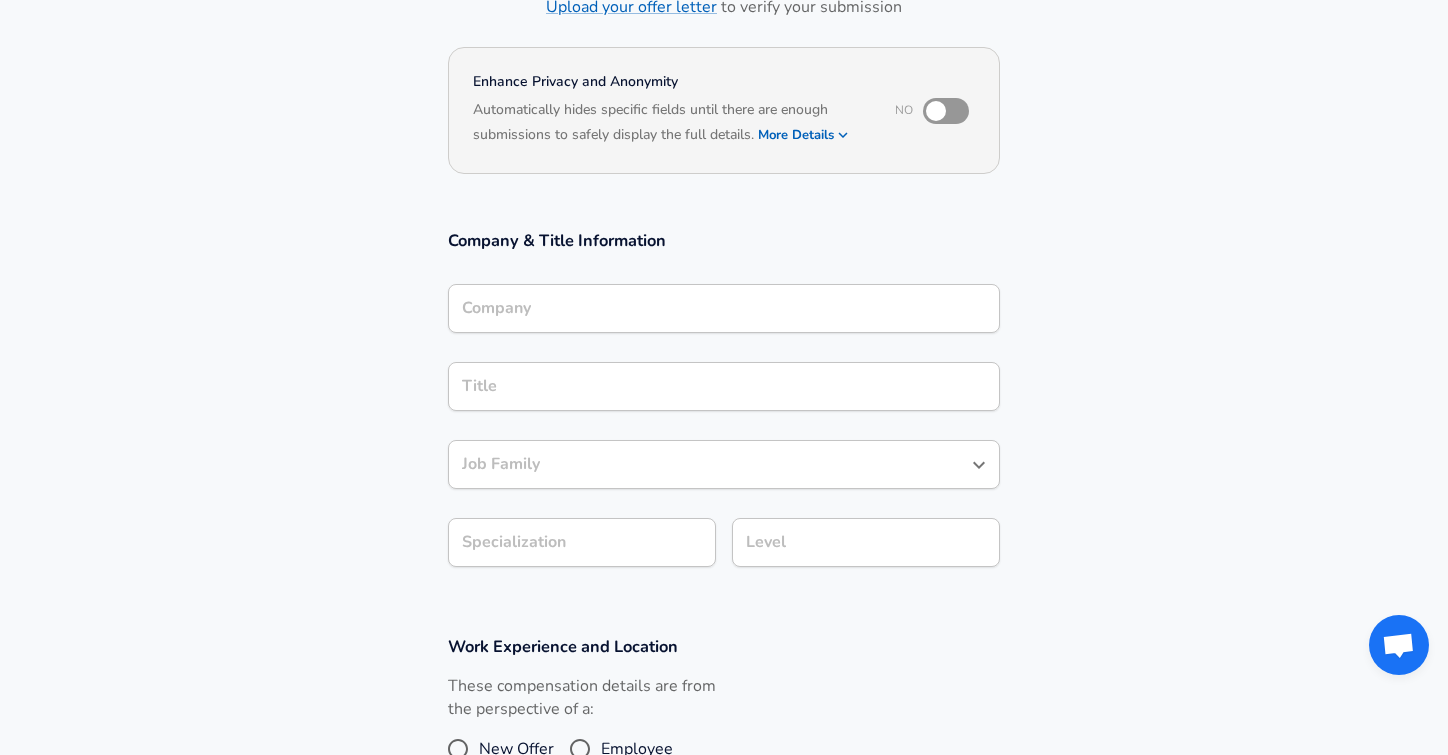 click at bounding box center (936, 111) 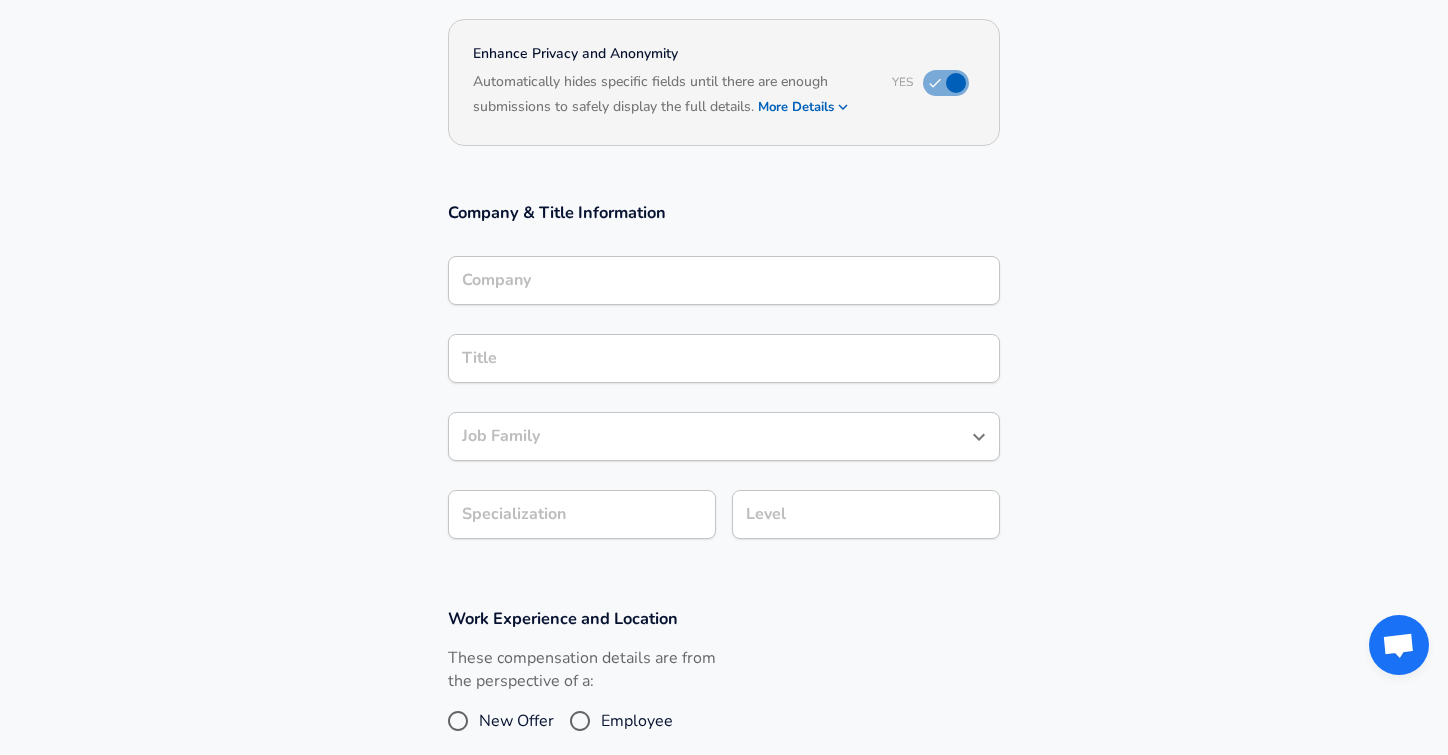scroll, scrollTop: 185, scrollLeft: 0, axis: vertical 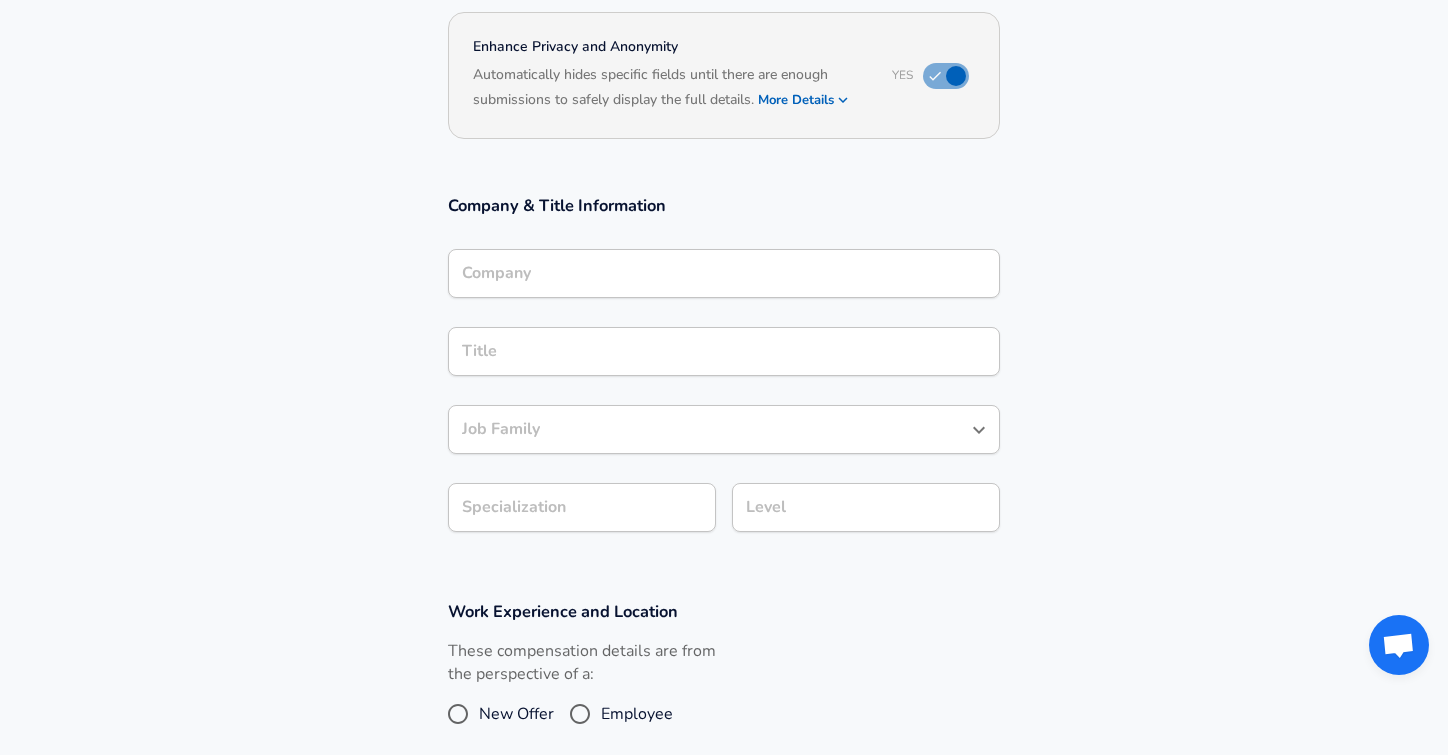 click on "Company" at bounding box center (724, 273) 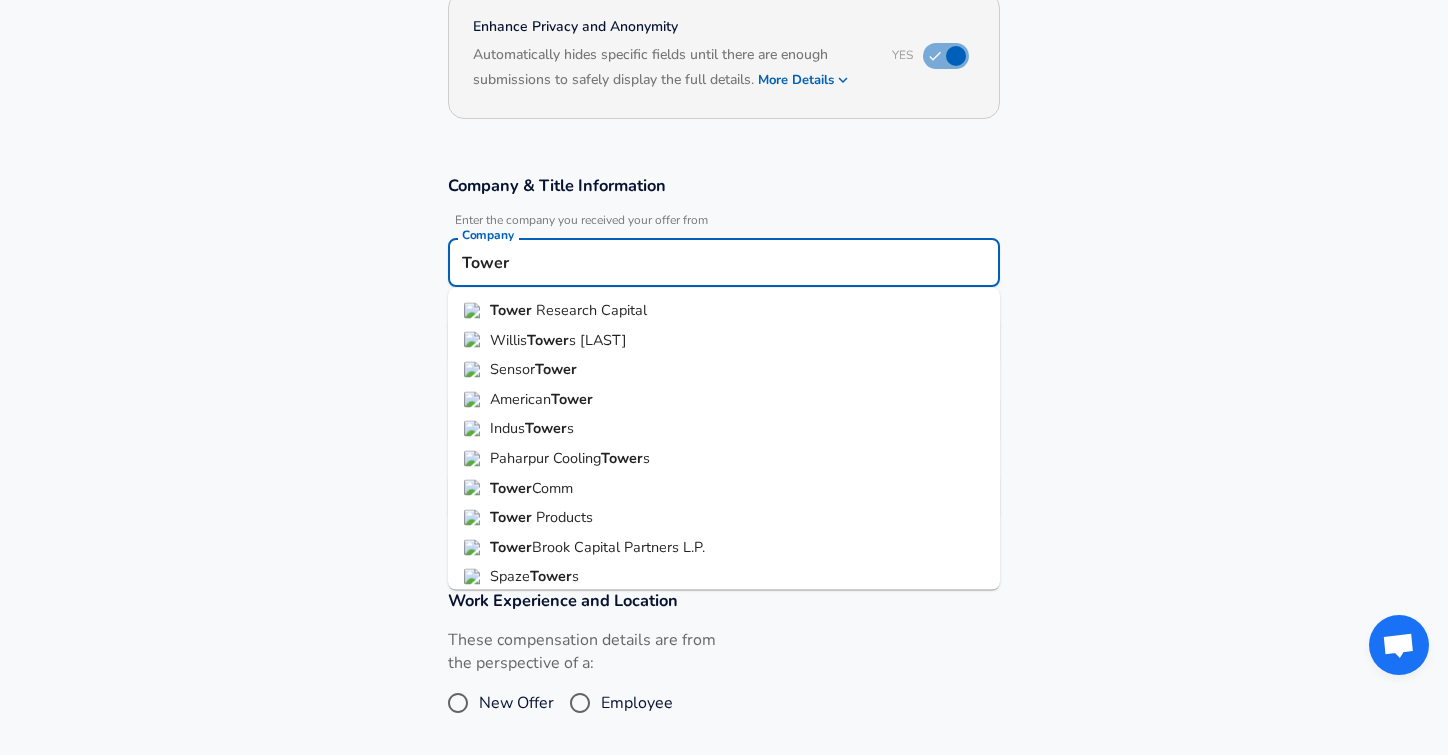 click on "Tower    Research Capital" at bounding box center (568, 311) 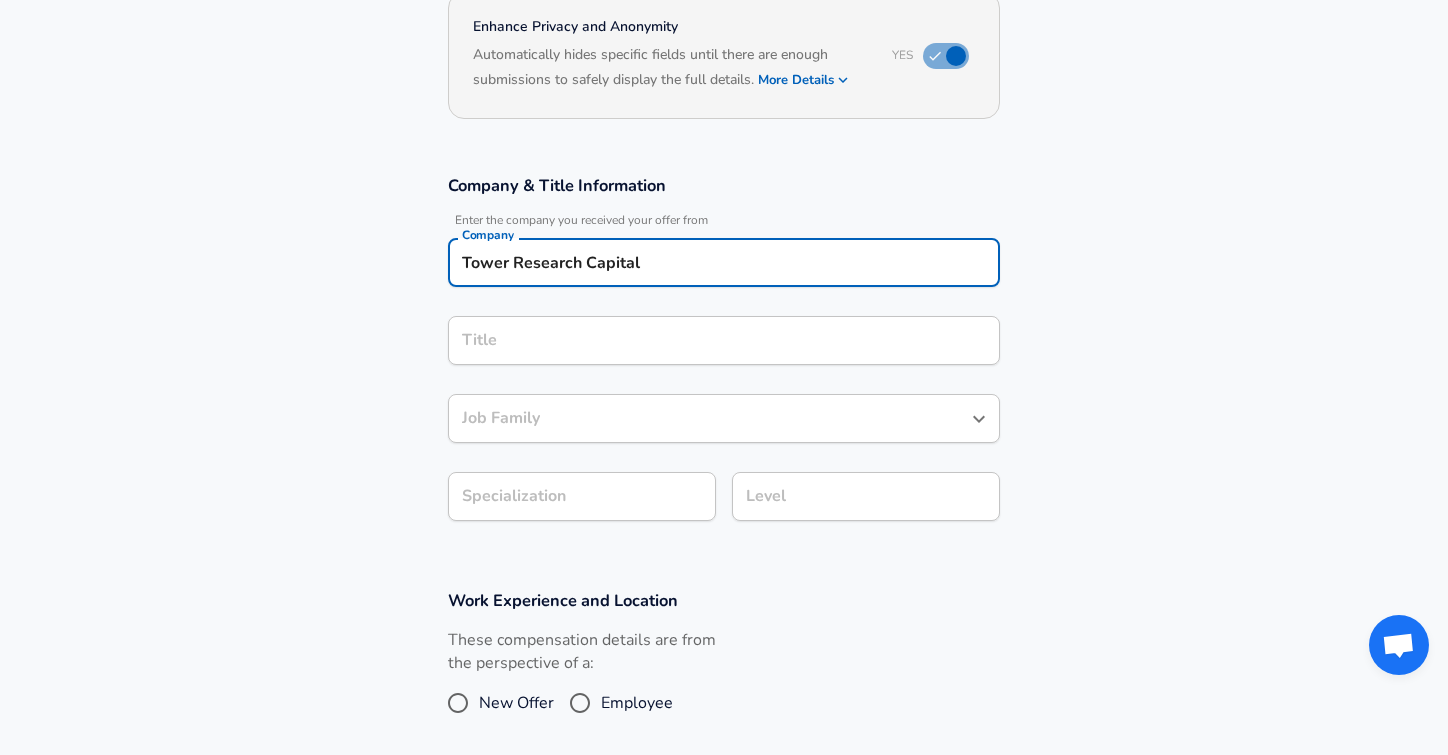 type on "Tower Research Capital" 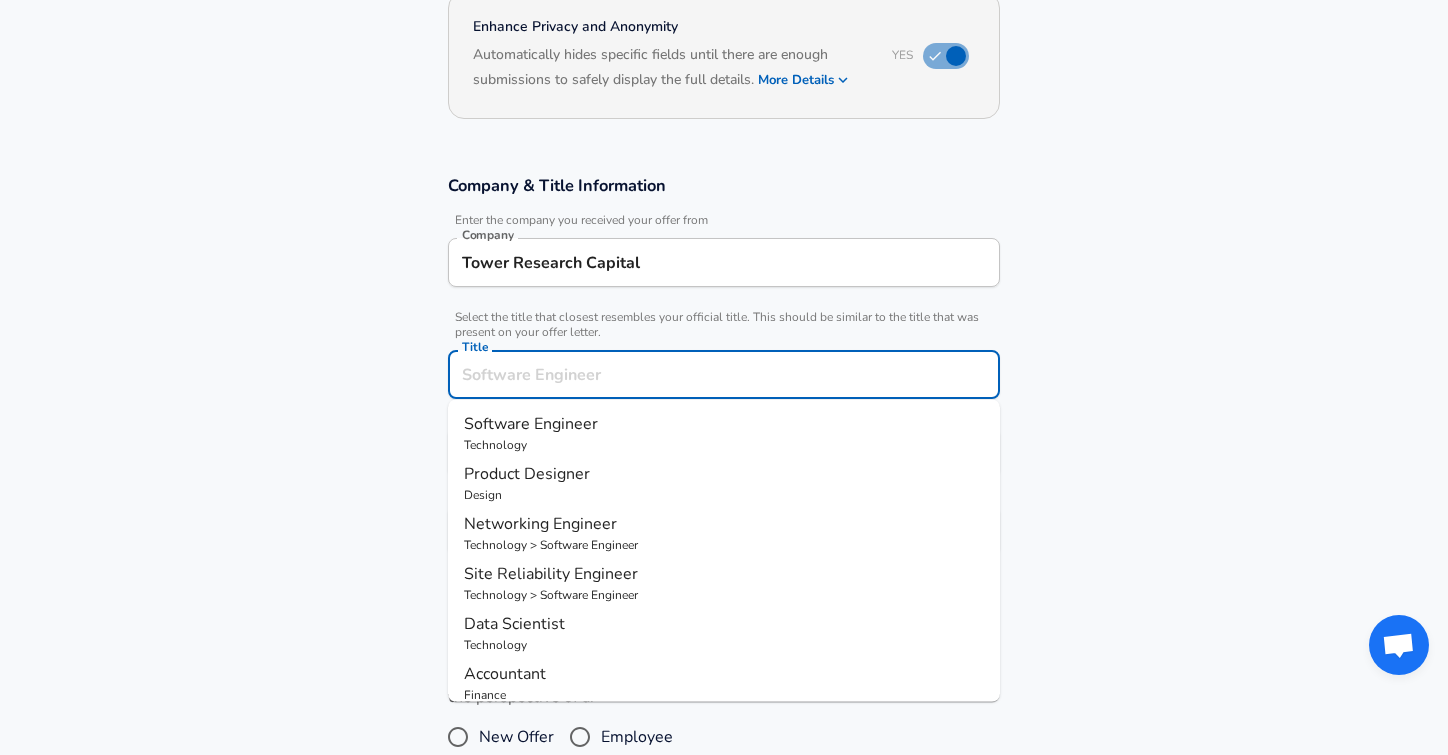 scroll, scrollTop: 245, scrollLeft: 0, axis: vertical 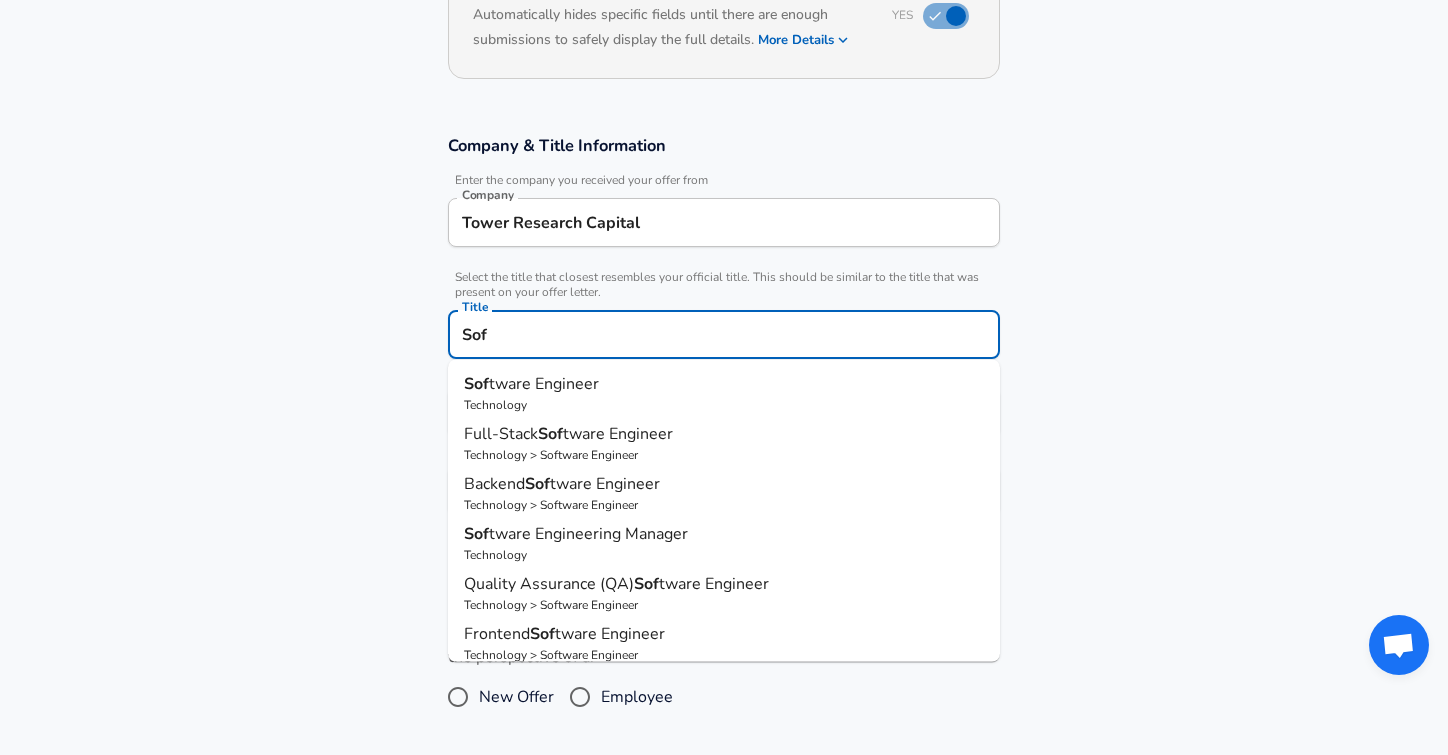 click on "tware Engineer" at bounding box center (544, 384) 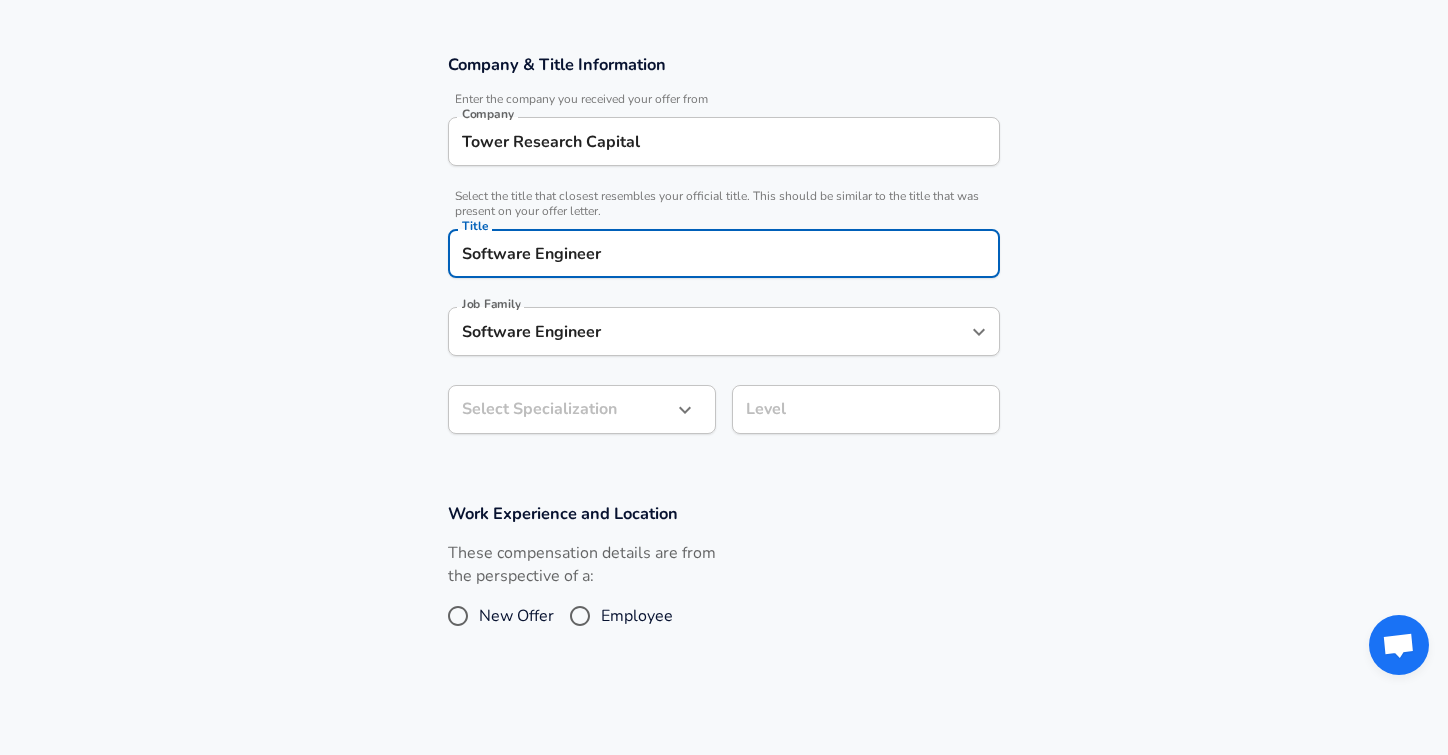 type on "Software Engineer" 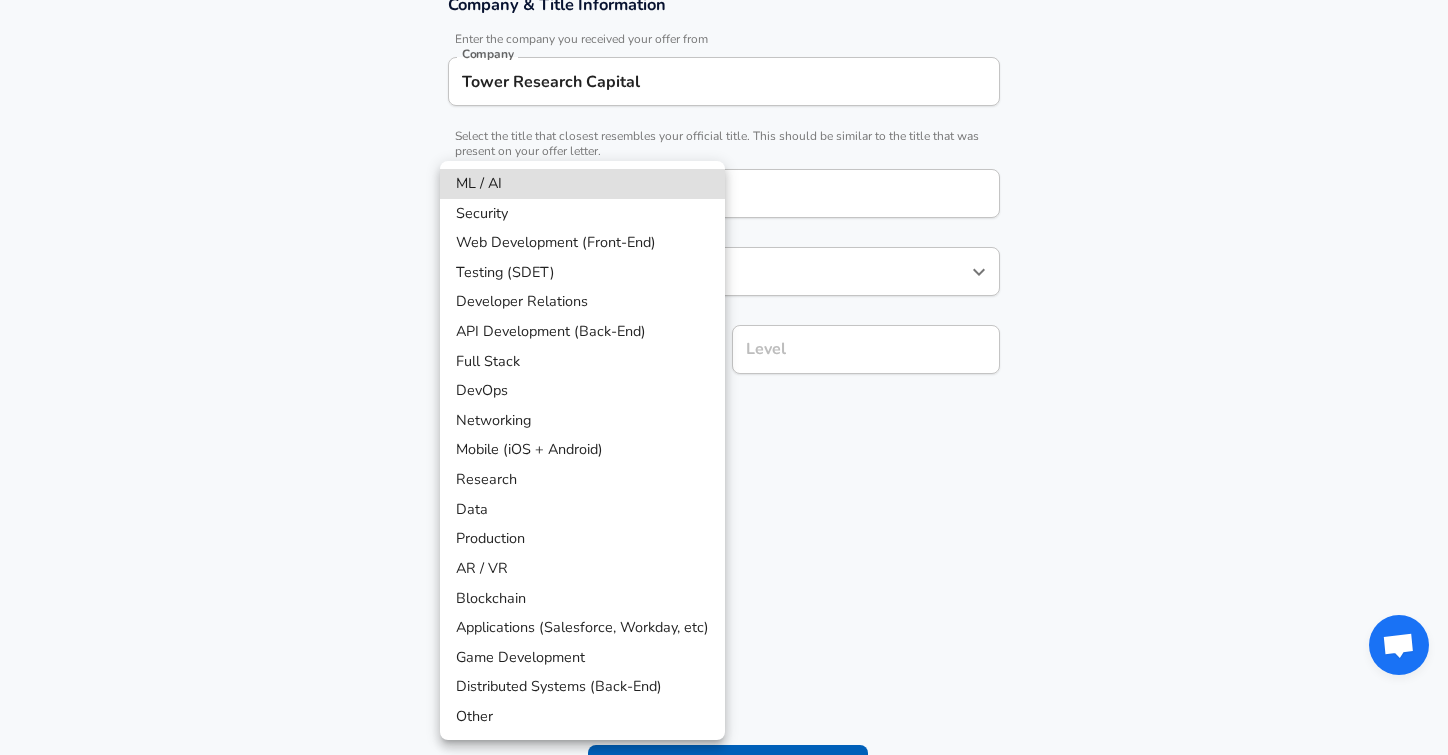 type 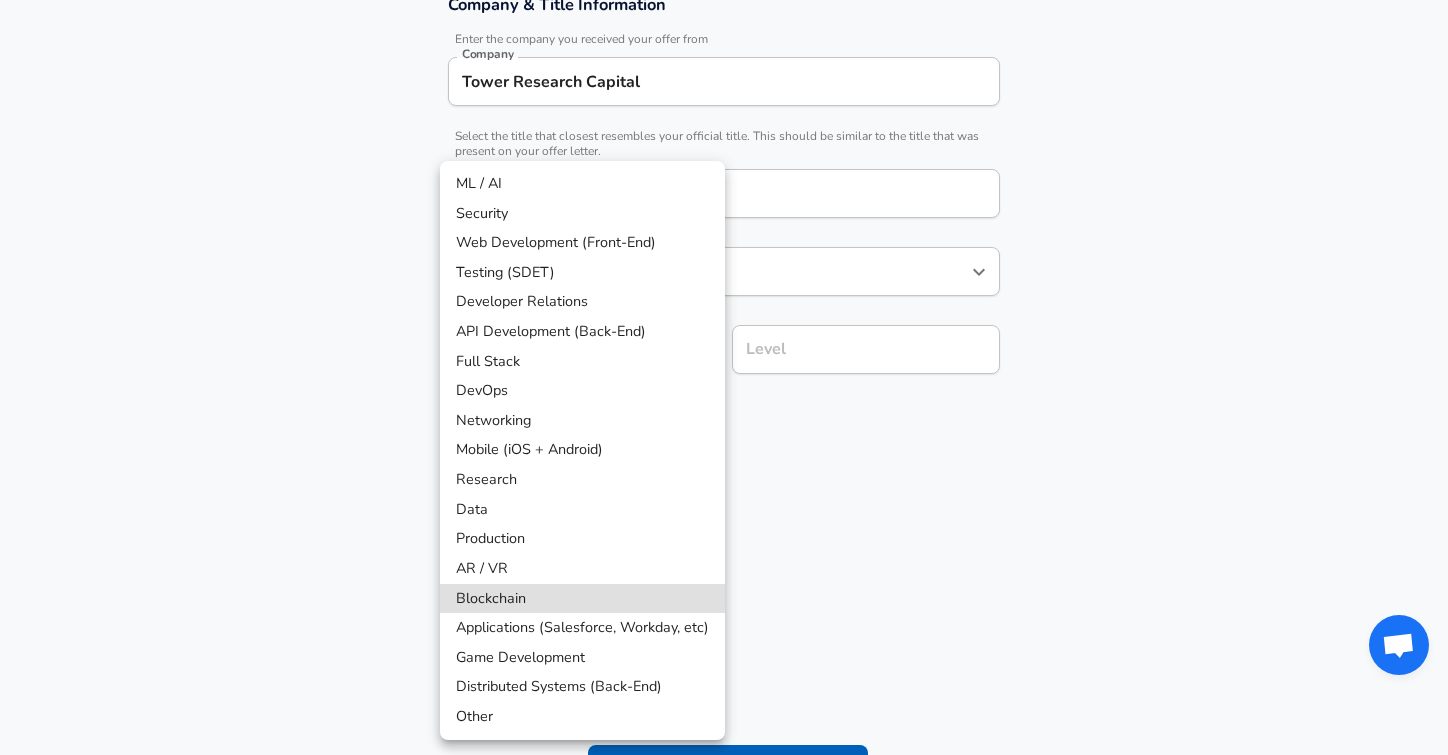 click on "Full Stack" at bounding box center [582, 362] 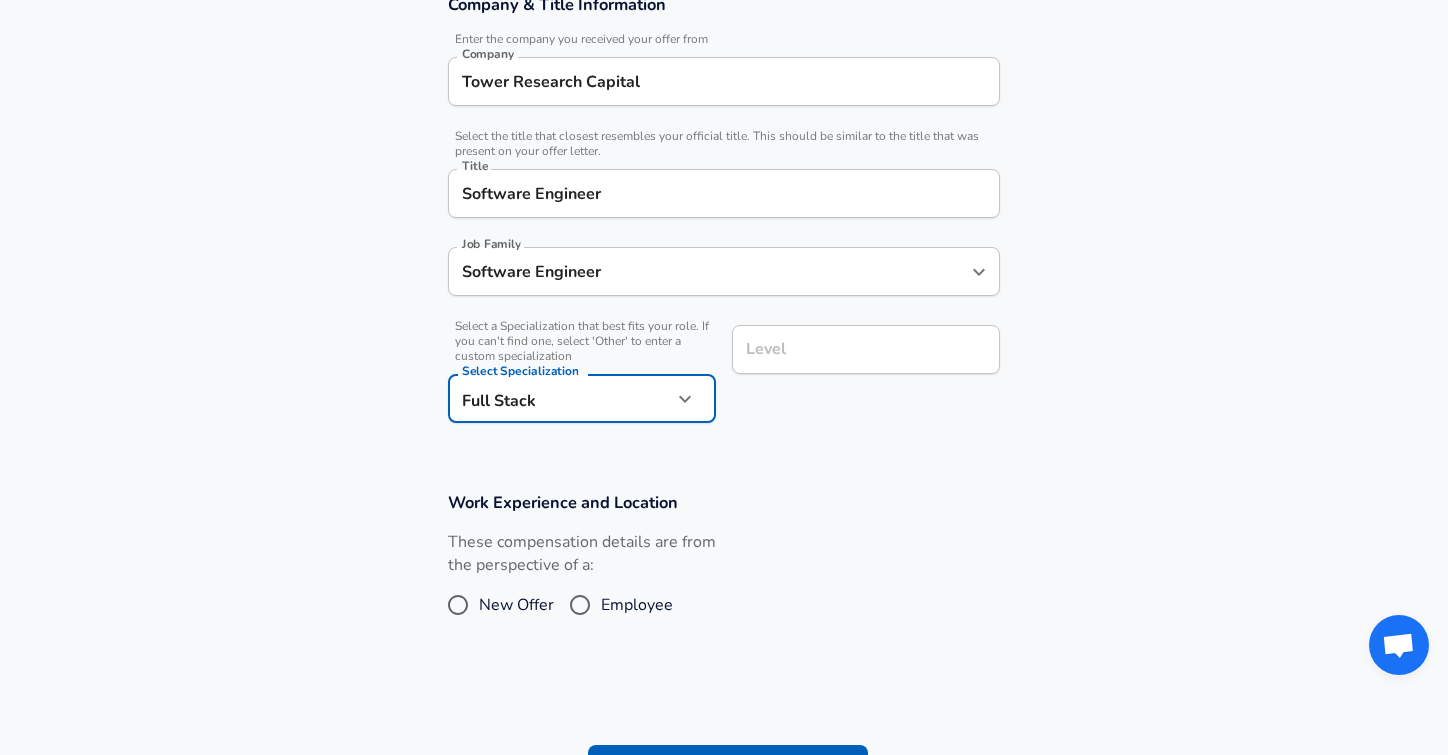 click on "Work Experience and Location These compensation details are from the perspective of a: New Offer Employee" at bounding box center (724, 564) 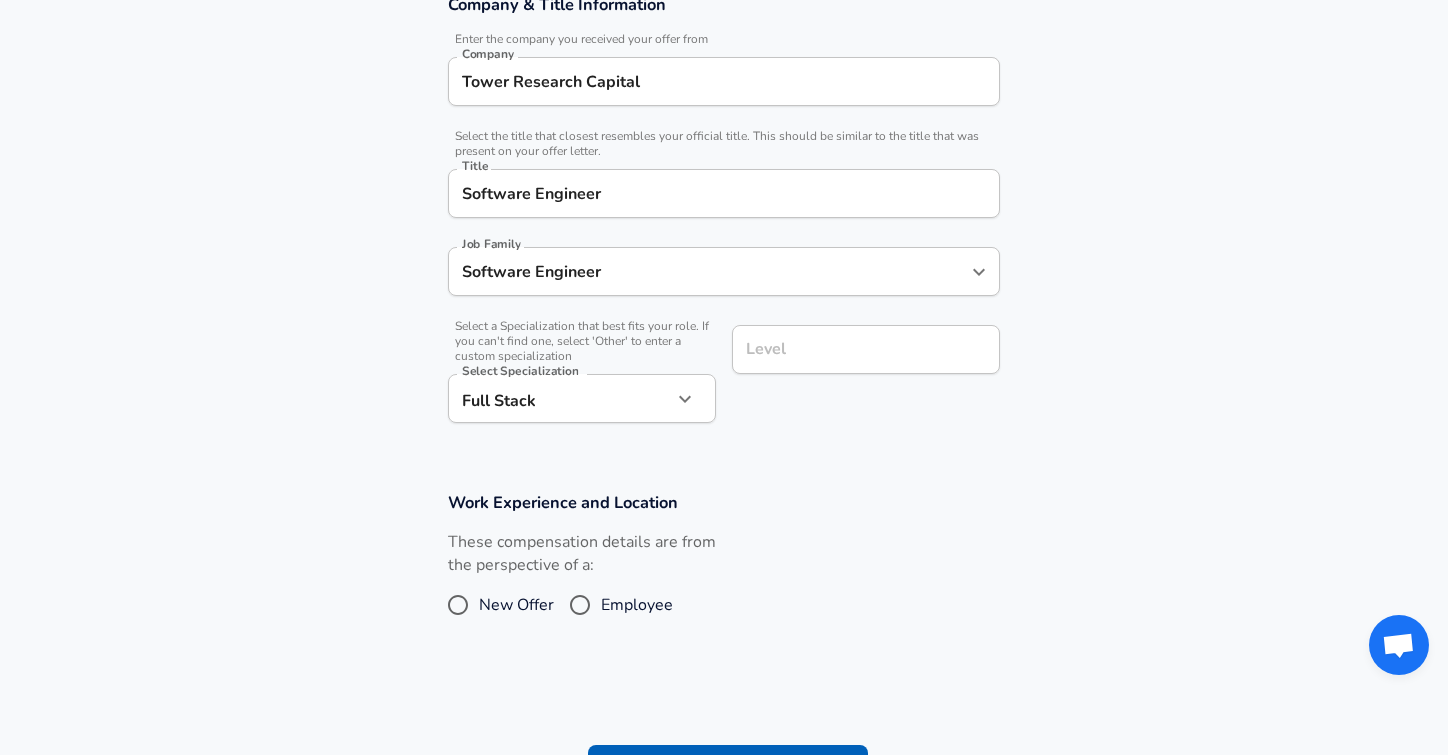 click on "Level" at bounding box center [866, 349] 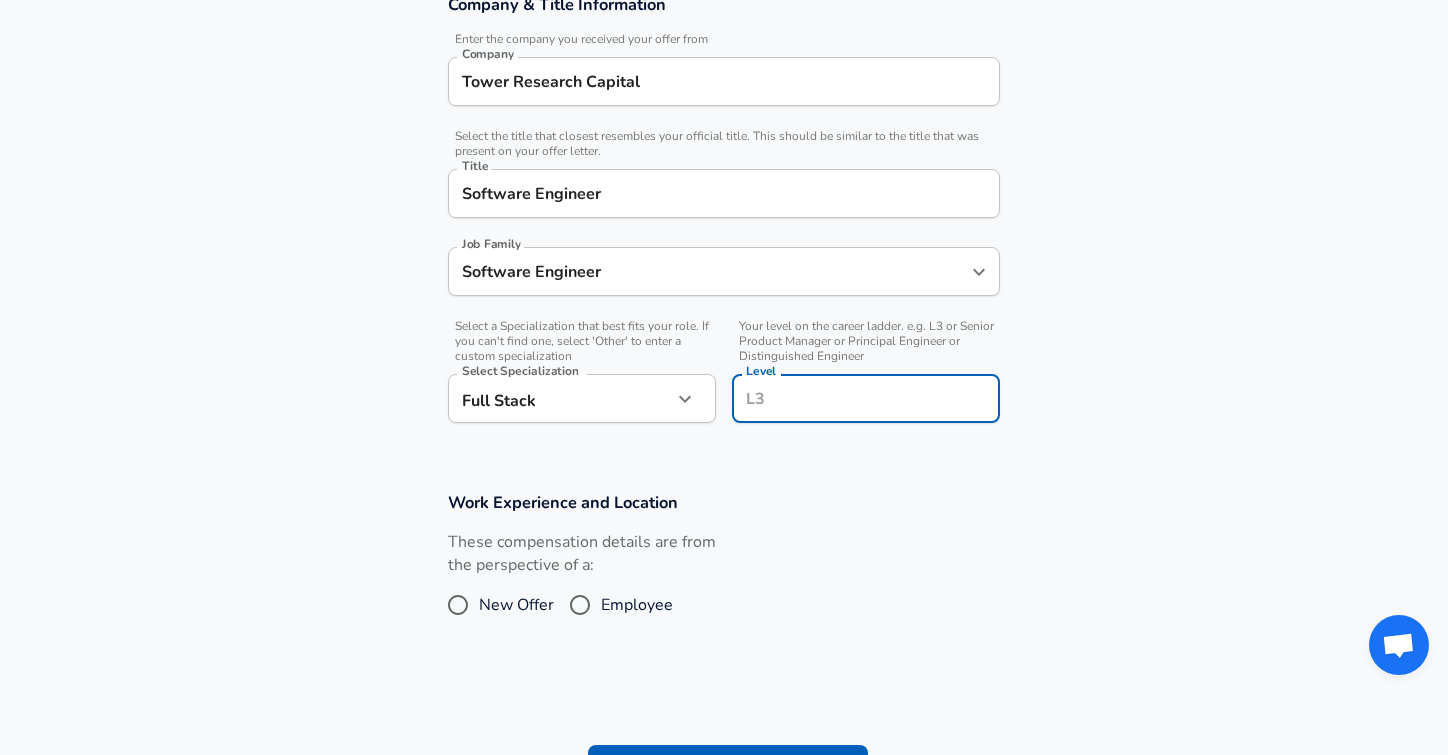 scroll, scrollTop: 426, scrollLeft: 0, axis: vertical 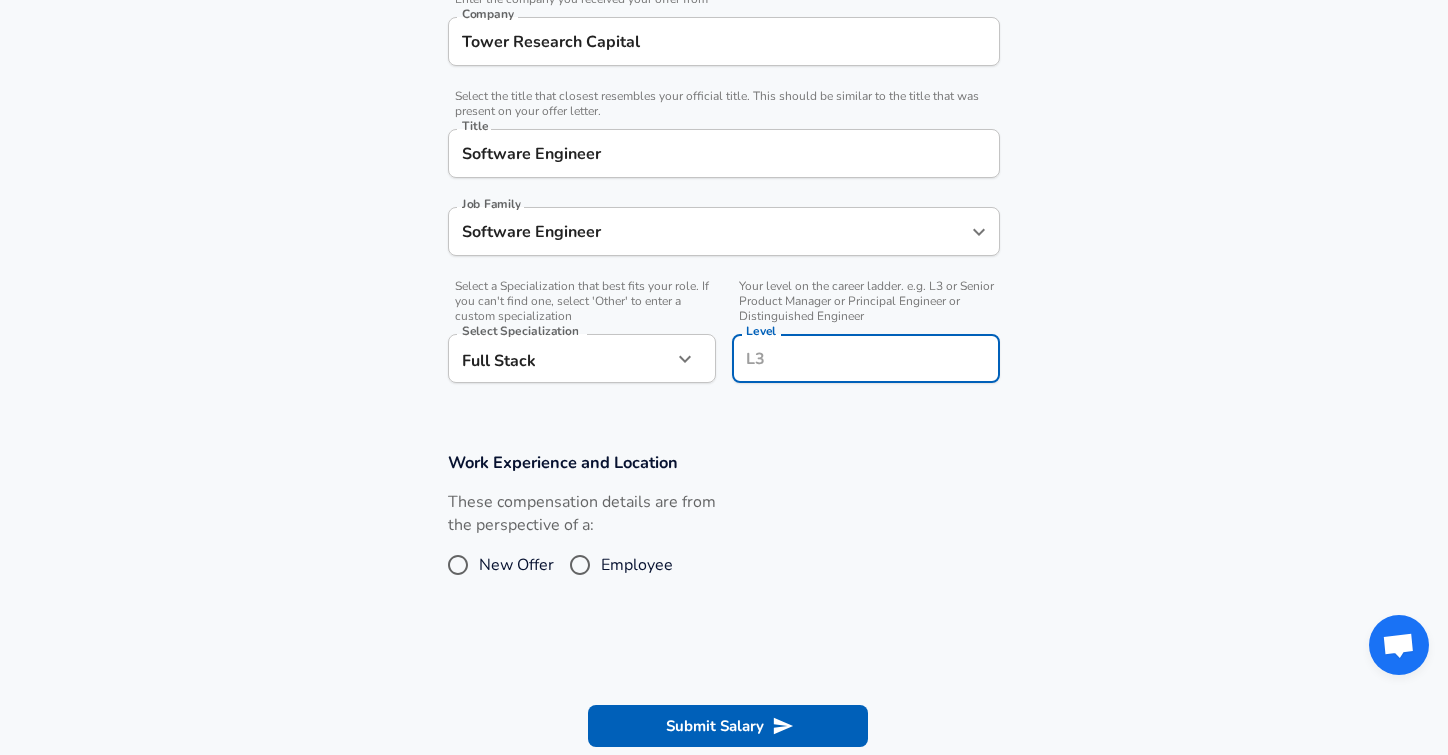 click on "Work Experience and Location These compensation details are from the perspective of a: New Offer Employee" at bounding box center (724, 528) 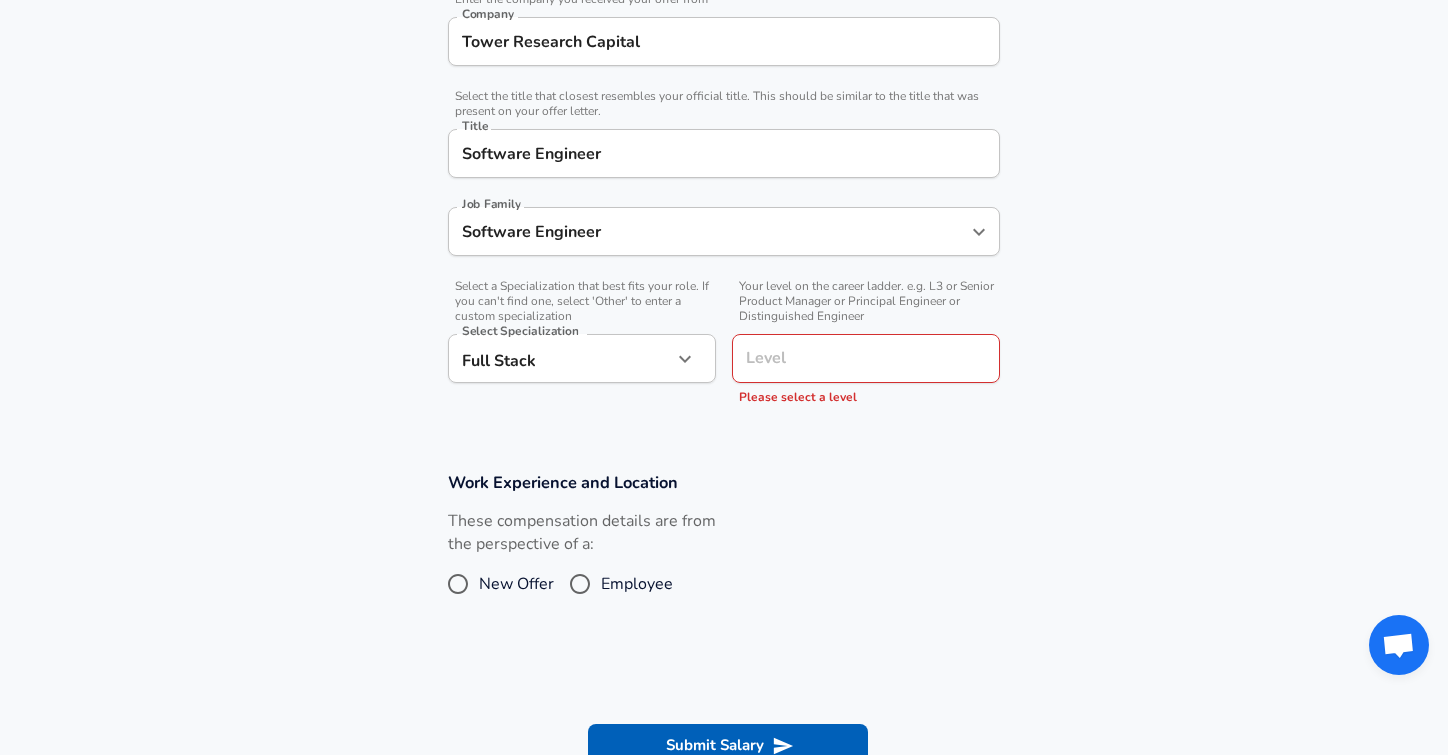 click on "Level" at bounding box center [866, 358] 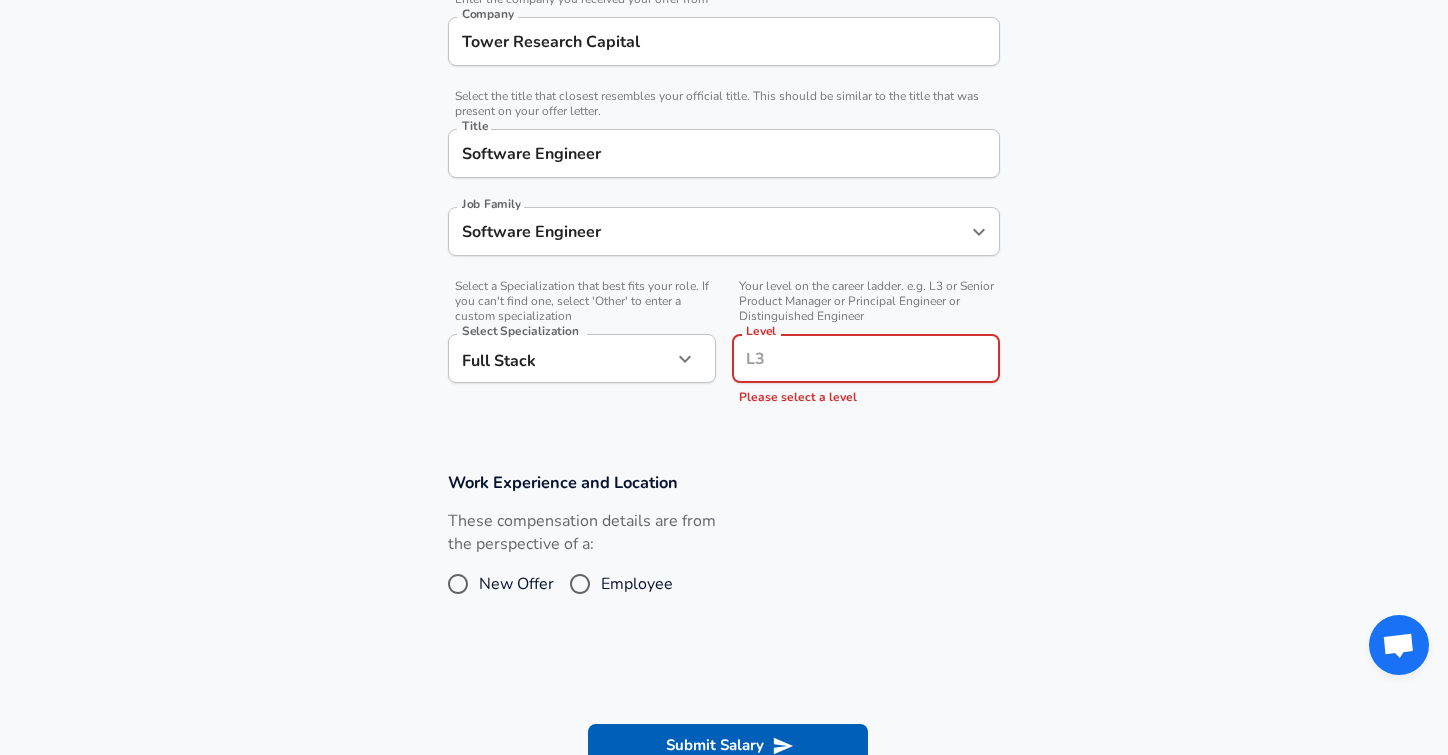 click on "Level" at bounding box center (866, 358) 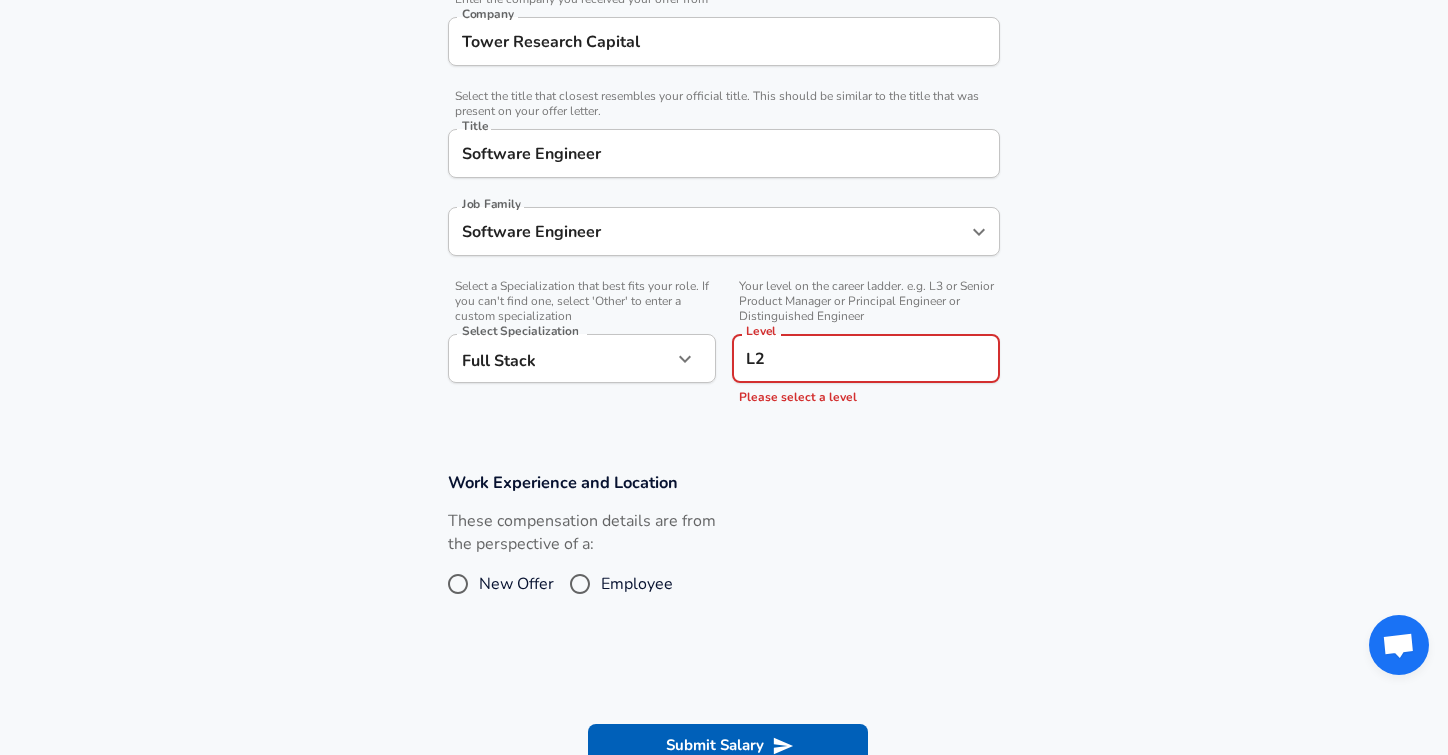 type on "L2" 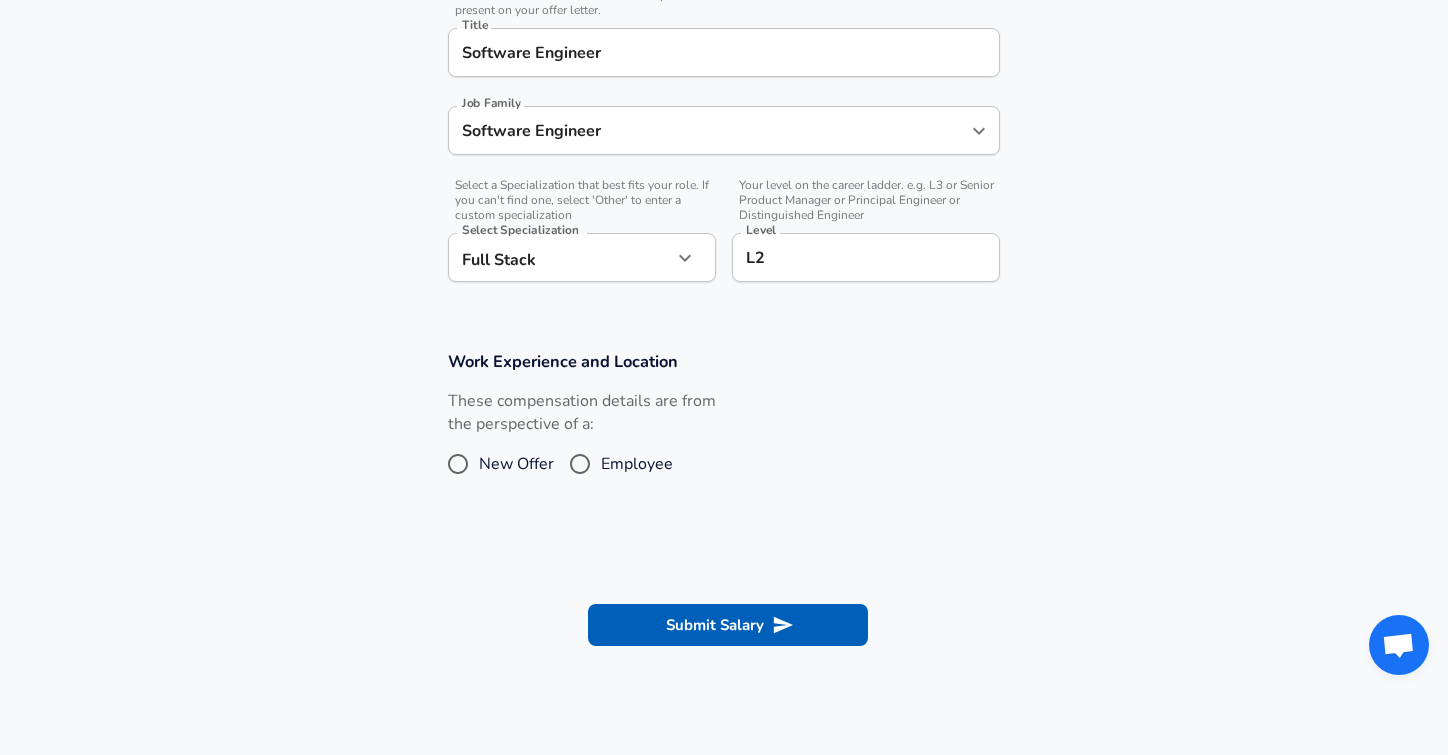 scroll, scrollTop: 560, scrollLeft: 0, axis: vertical 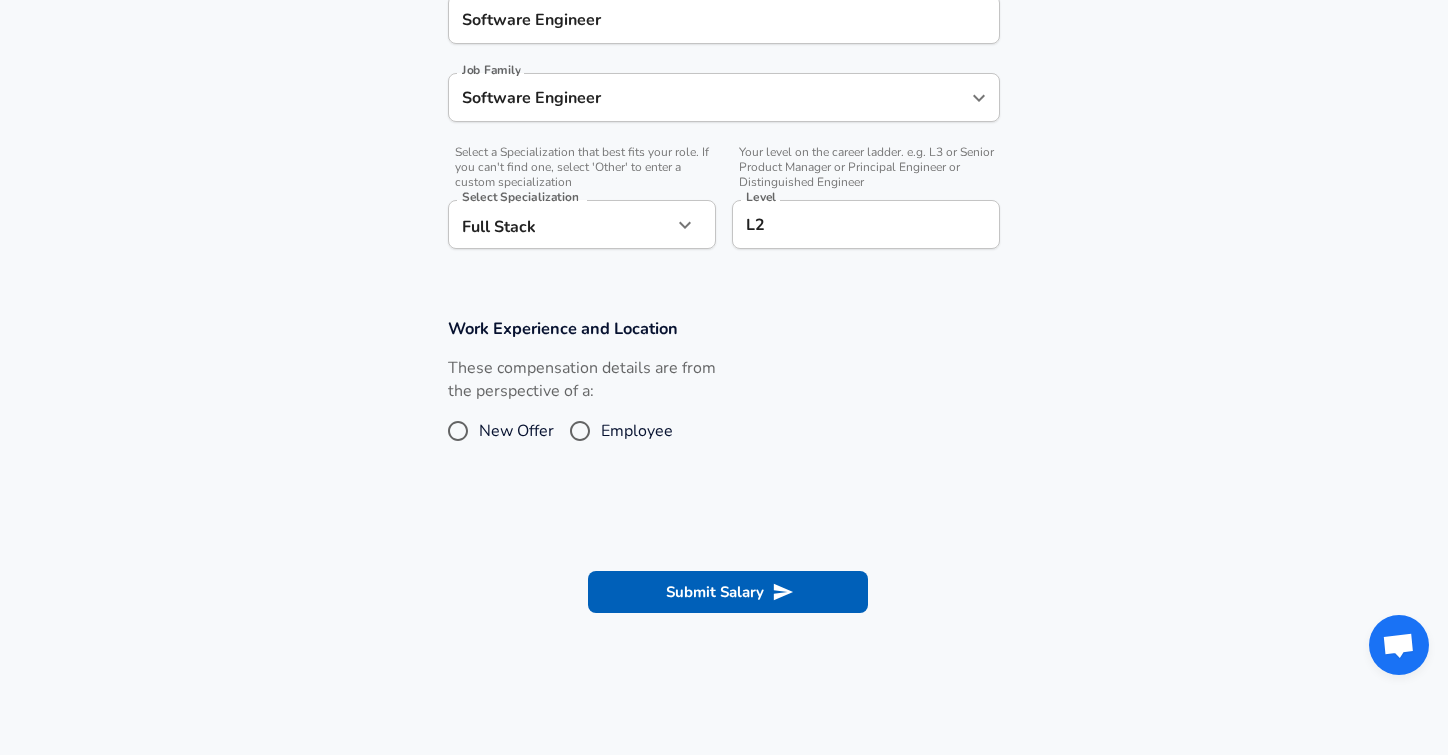 click on "Employee" at bounding box center [580, 431] 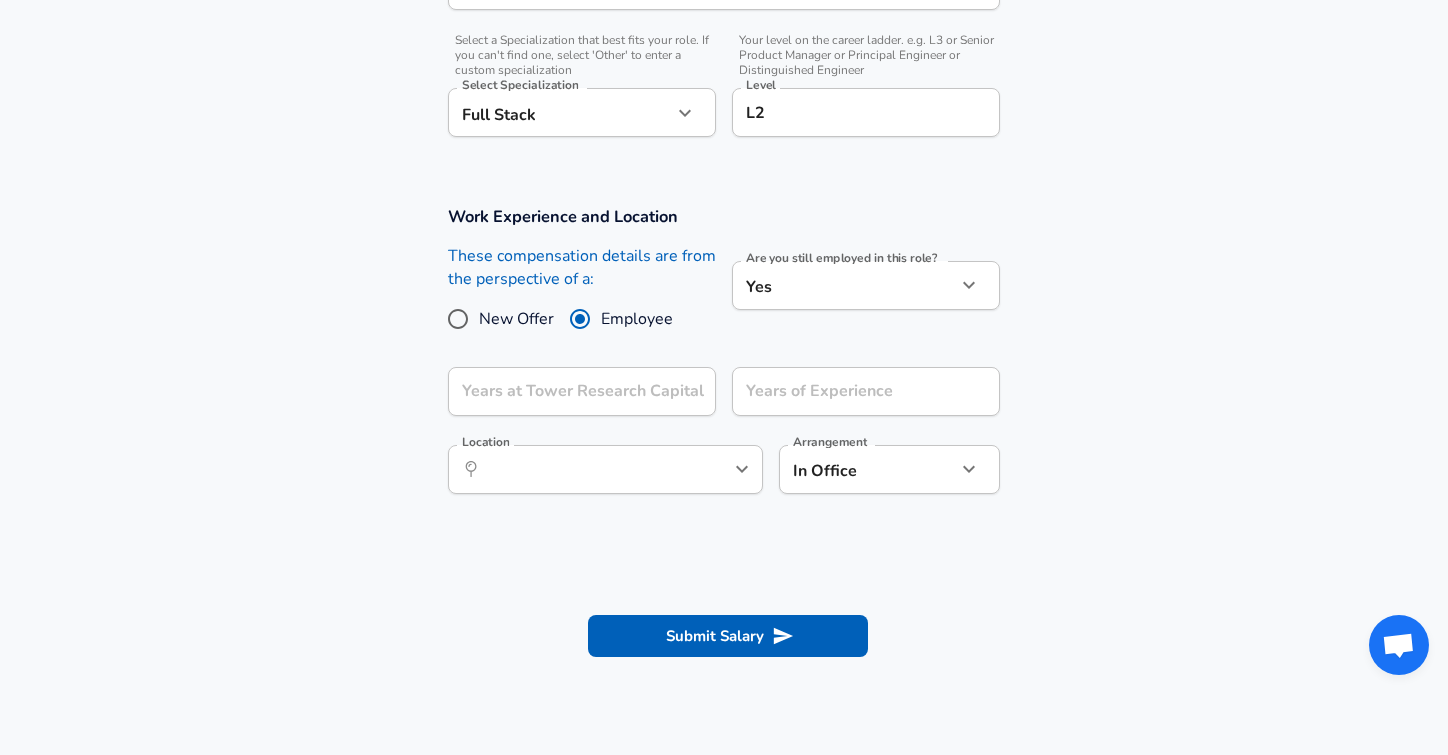 scroll, scrollTop: 680, scrollLeft: 0, axis: vertical 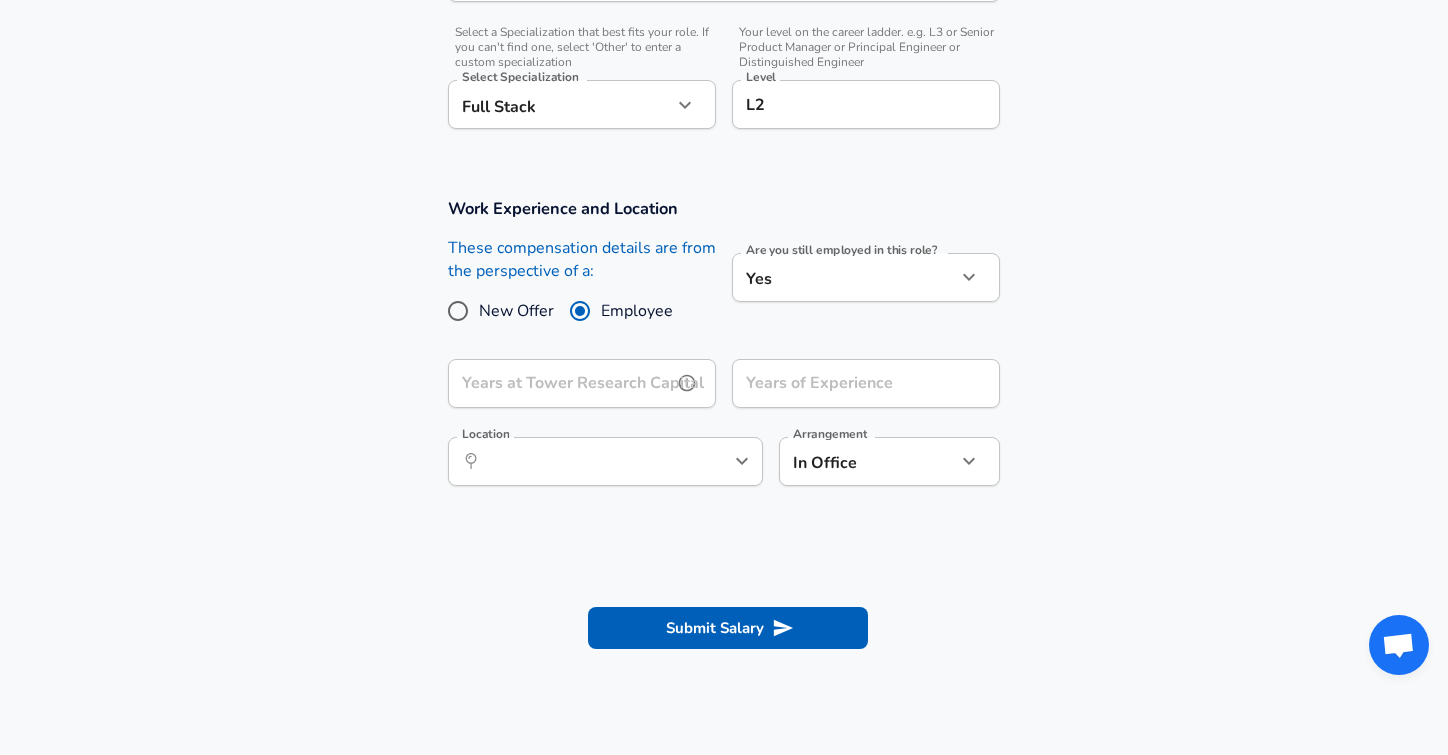 click at bounding box center [687, 383] 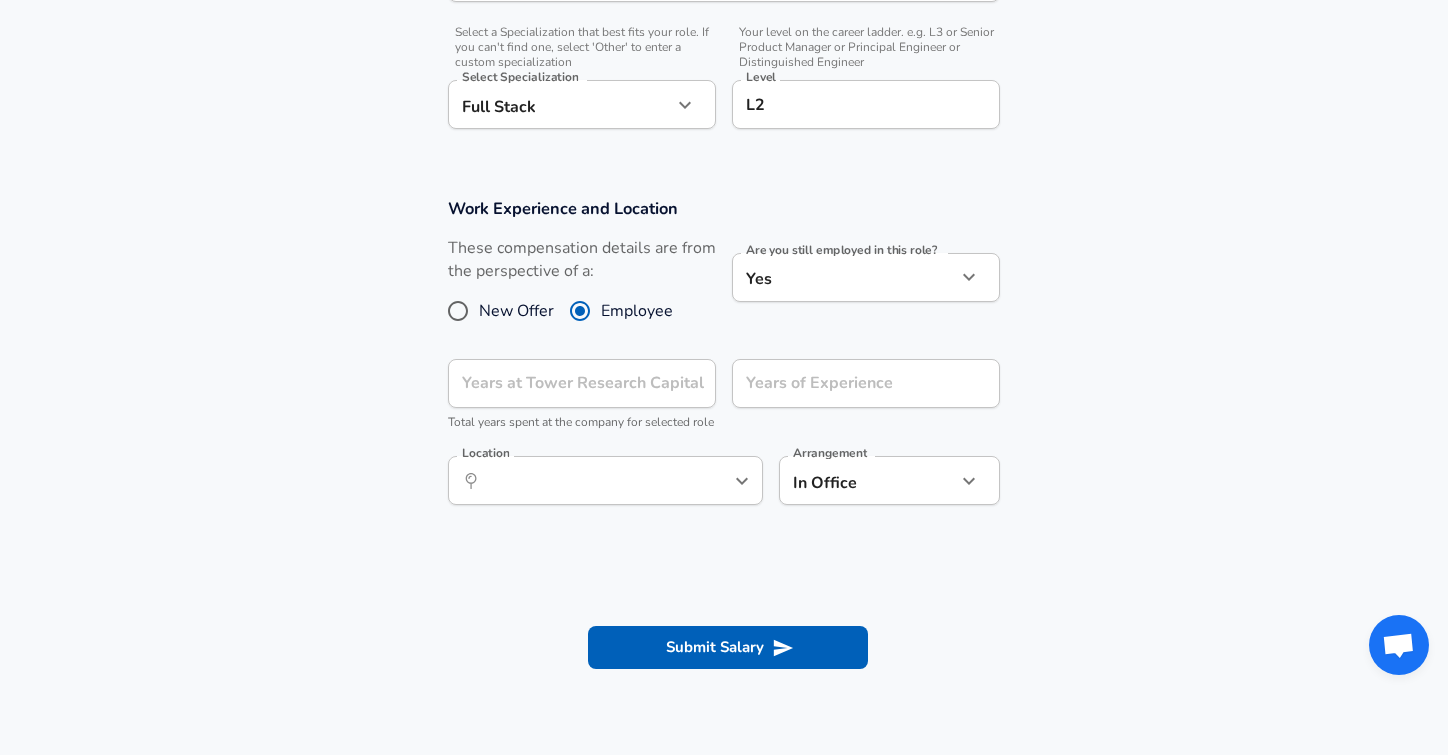 click on "Work Experience and Location These compensation details are from the perspective of a: New Offer Employee Are you still employed in this role? Yes yes Are you still employed in this role? Years at Tower Research Capital Years at Tower Research Capital   Total years spent at the company for selected role Years of Experience Years of Experience Location ​ Location Arrangement In Office office Arrangement" at bounding box center [724, 362] 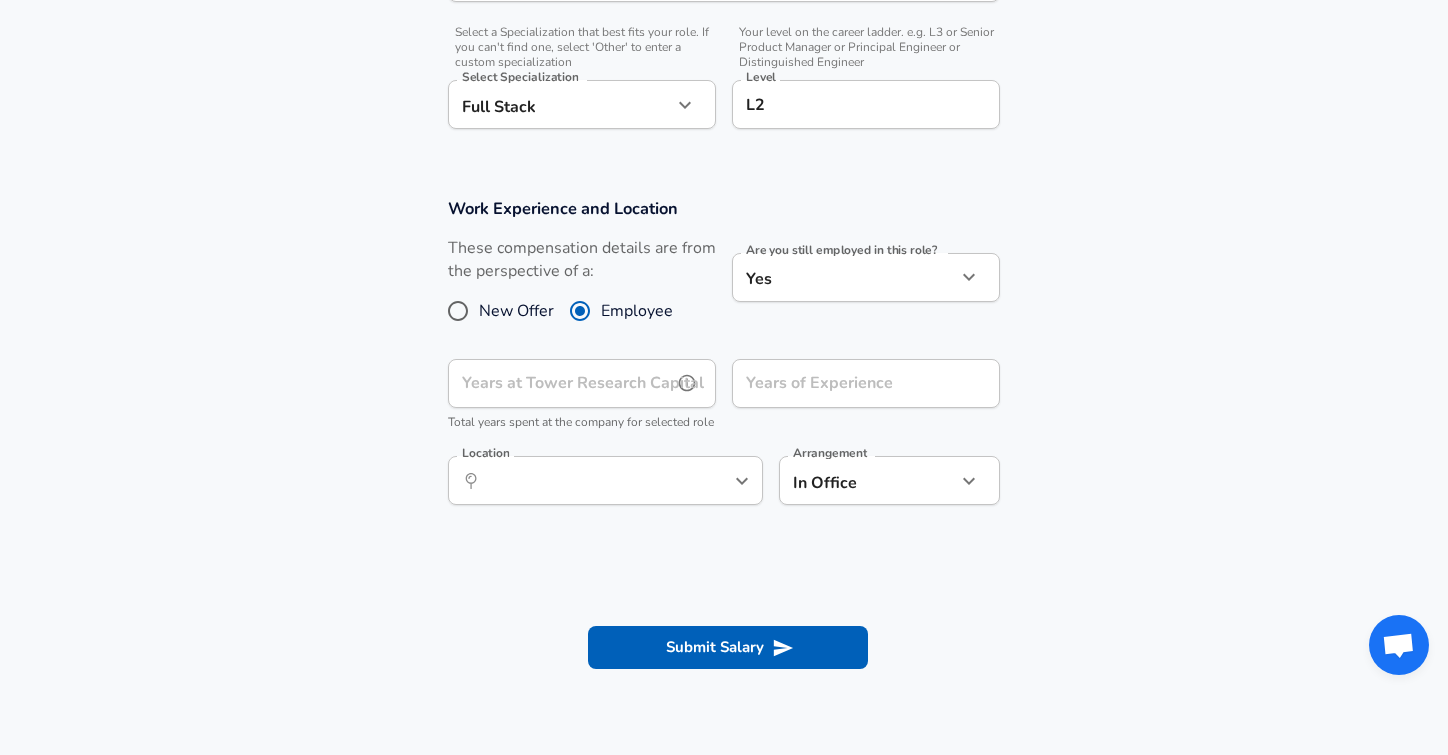click on "Years at Tower Research Capital" at bounding box center (560, 383) 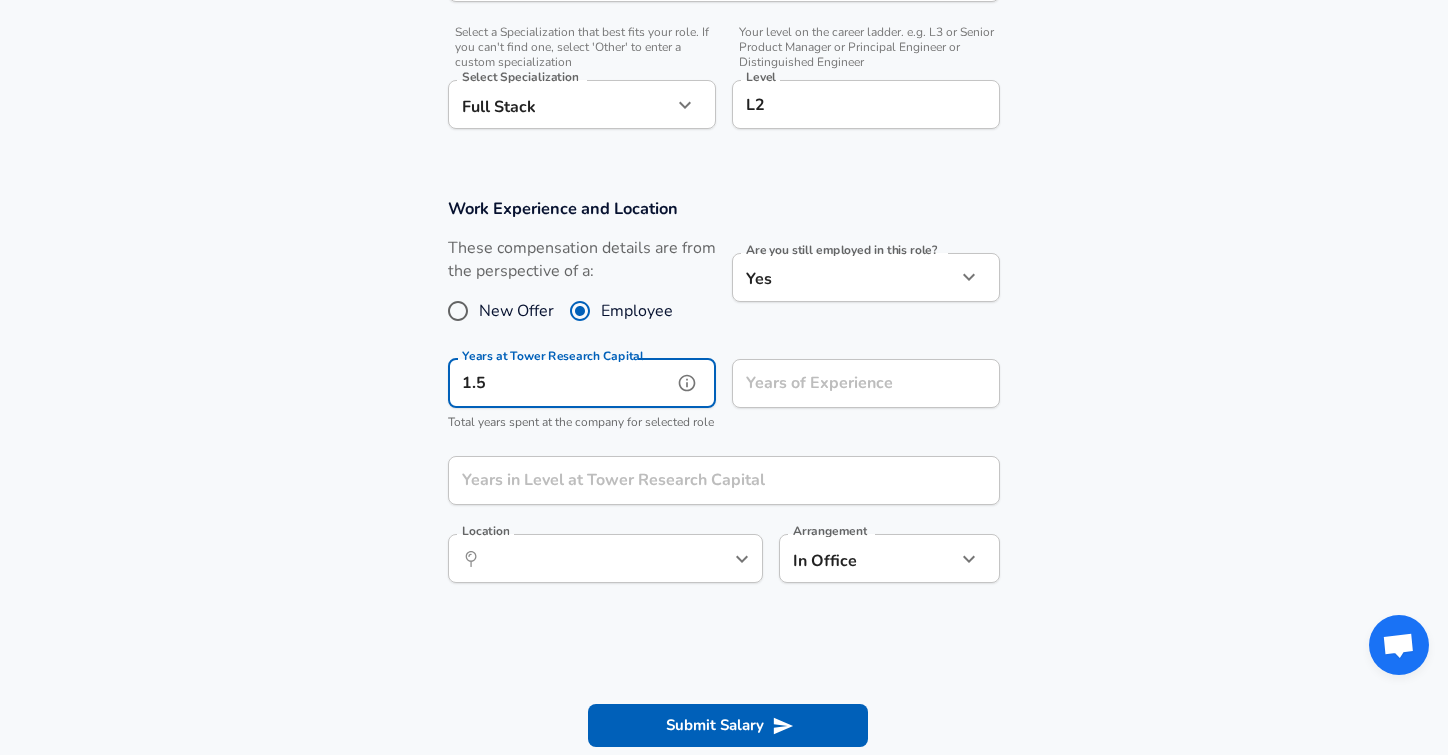 type on "1.5" 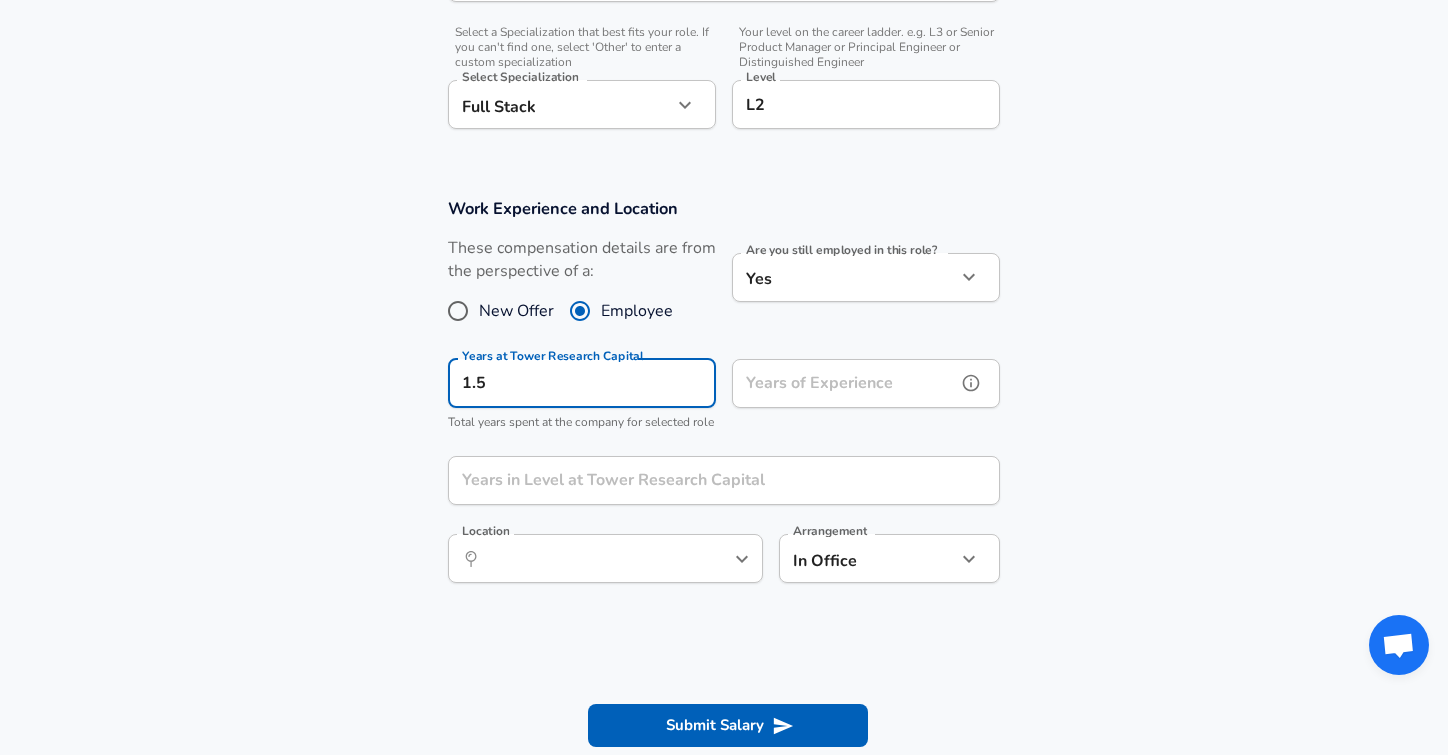 click on "Years of Experience" at bounding box center (844, 383) 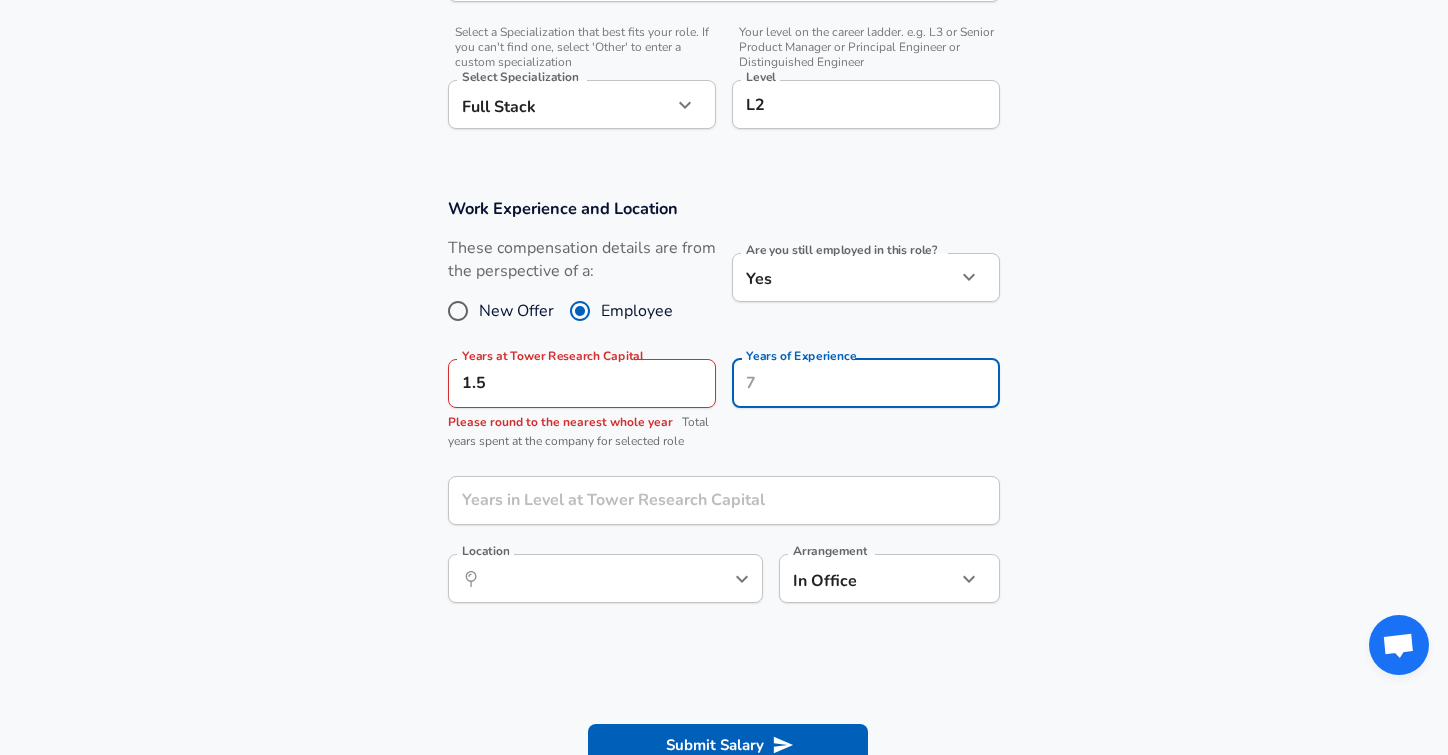 click on "Years of Experience Years of Experience" at bounding box center (858, 402) 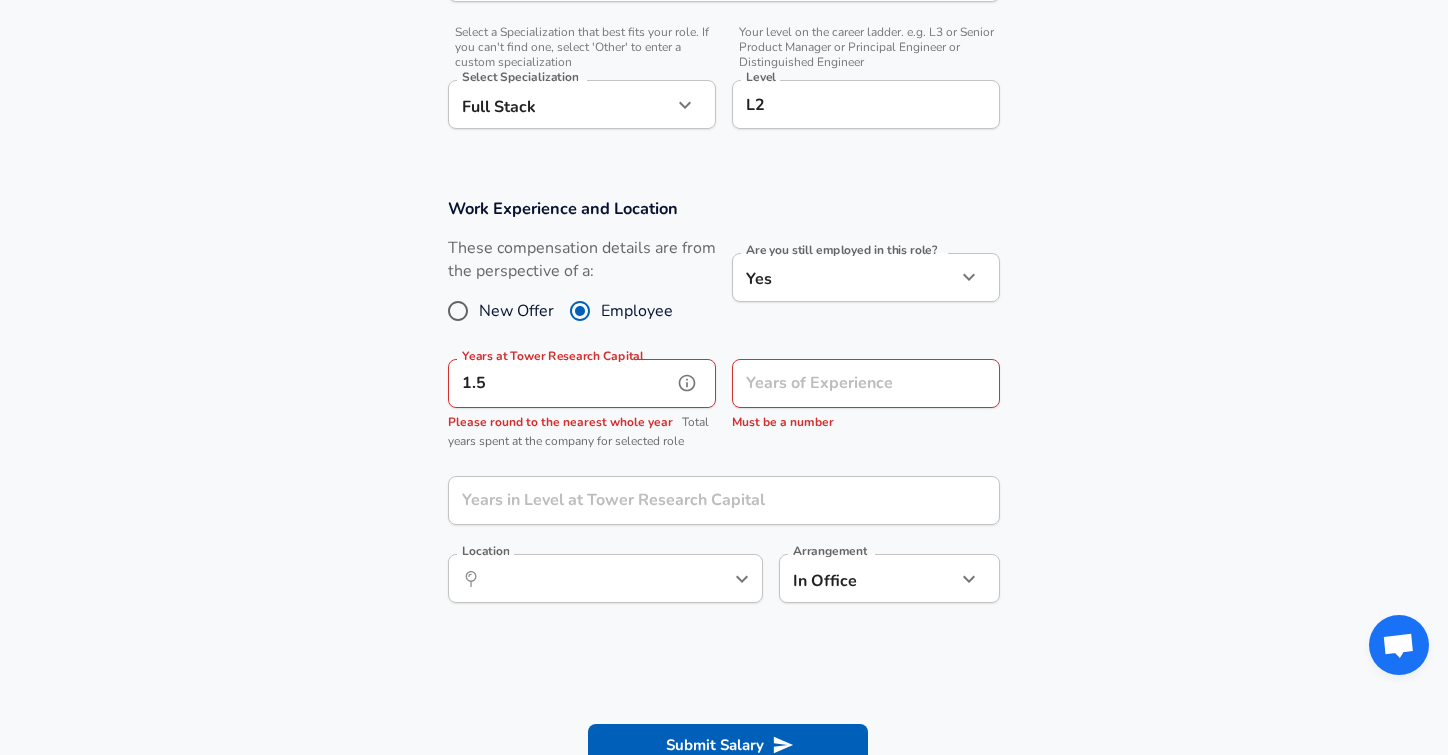 click on "1.5" at bounding box center [560, 383] 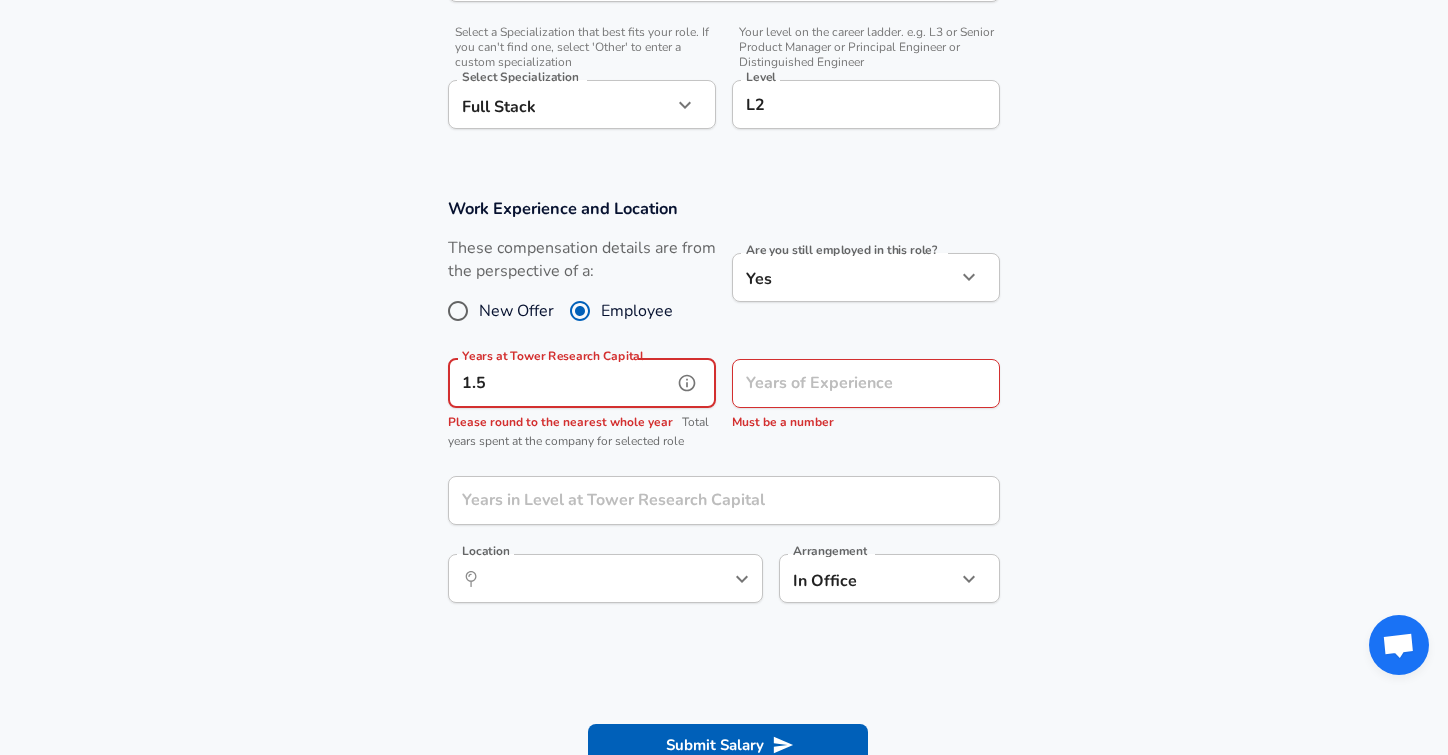 click on "1.5" at bounding box center (560, 383) 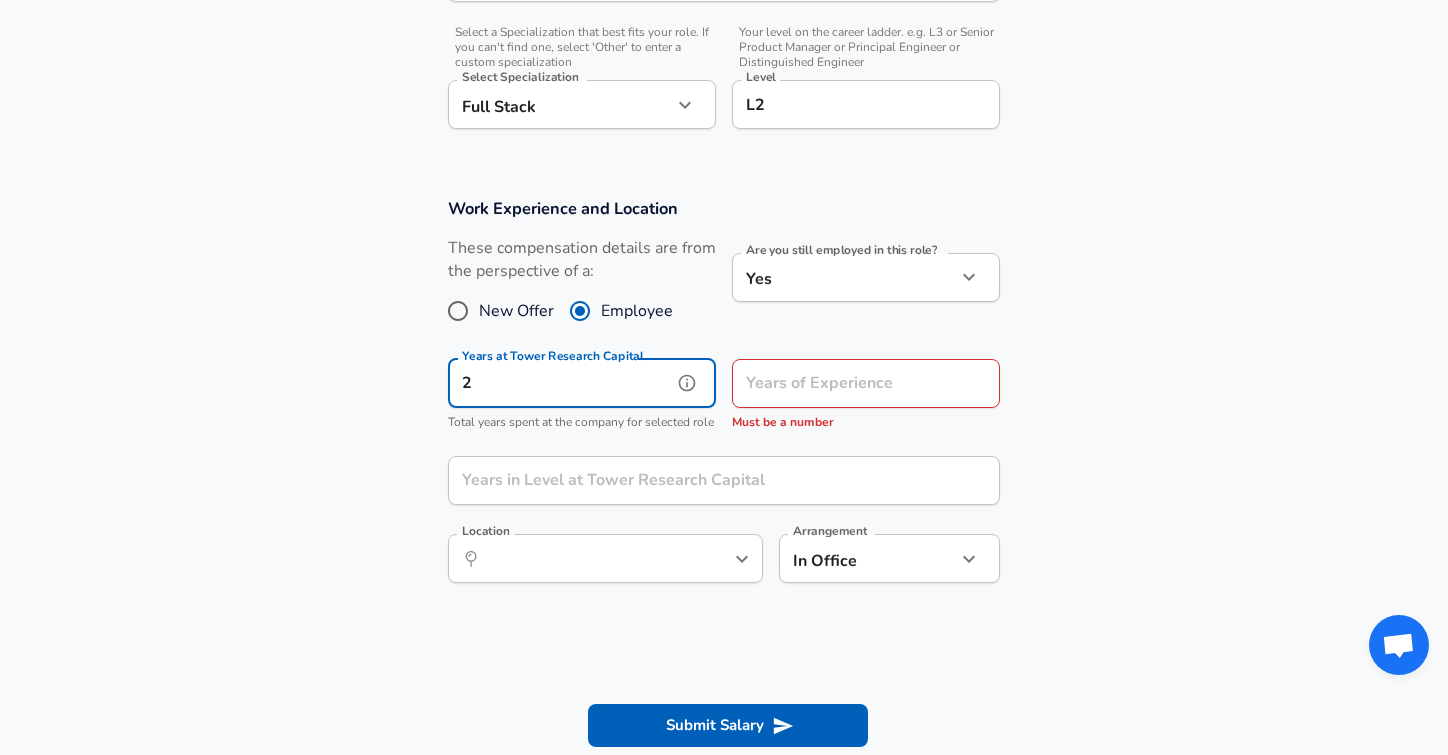 type on "2" 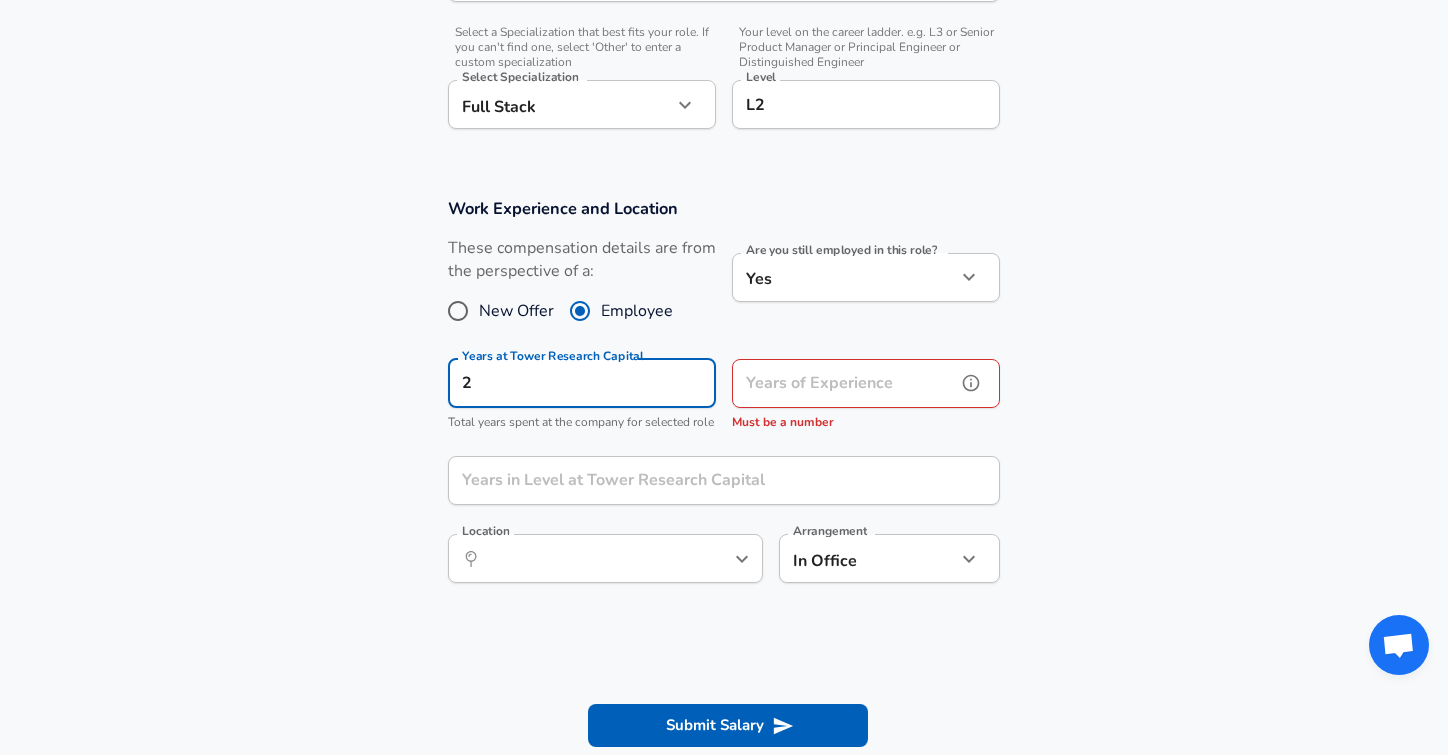 click on "Years of Experience" at bounding box center (844, 383) 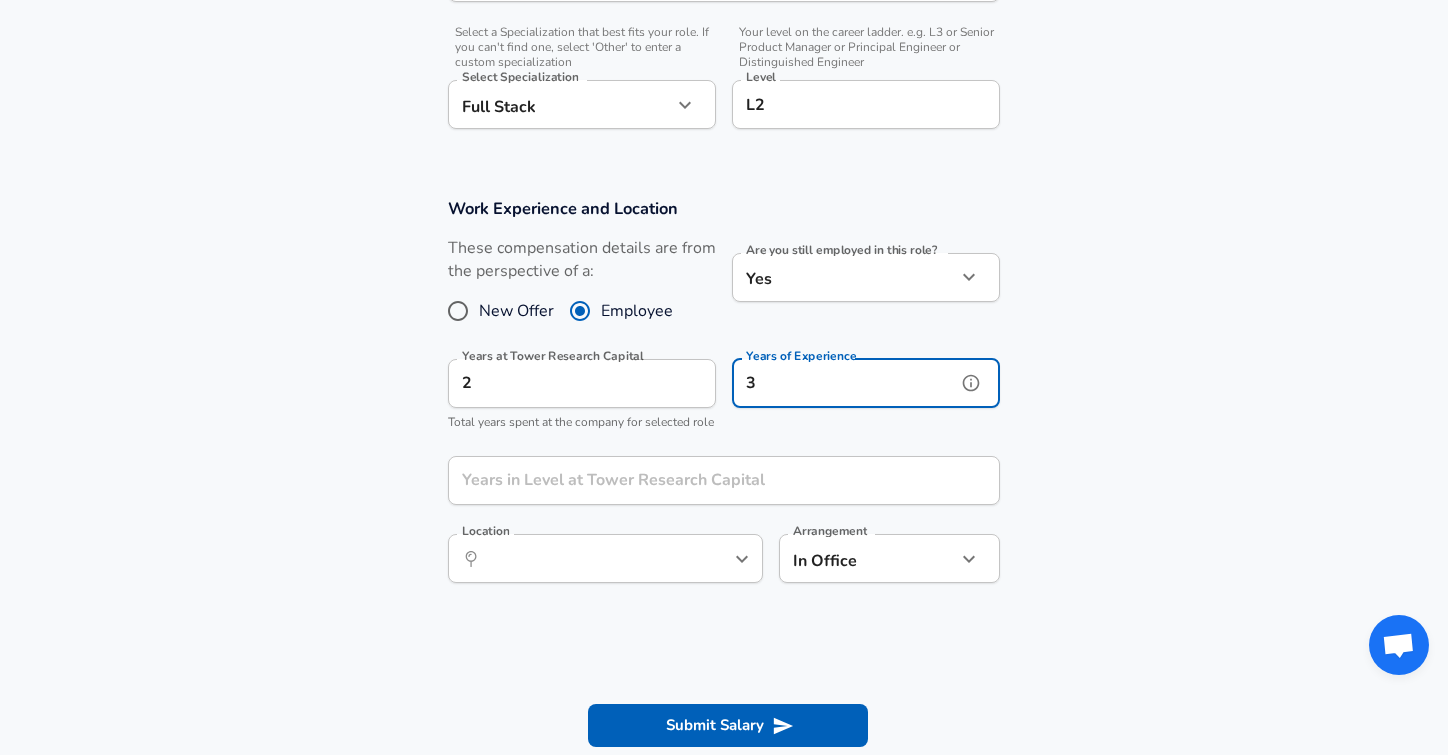 type on "3" 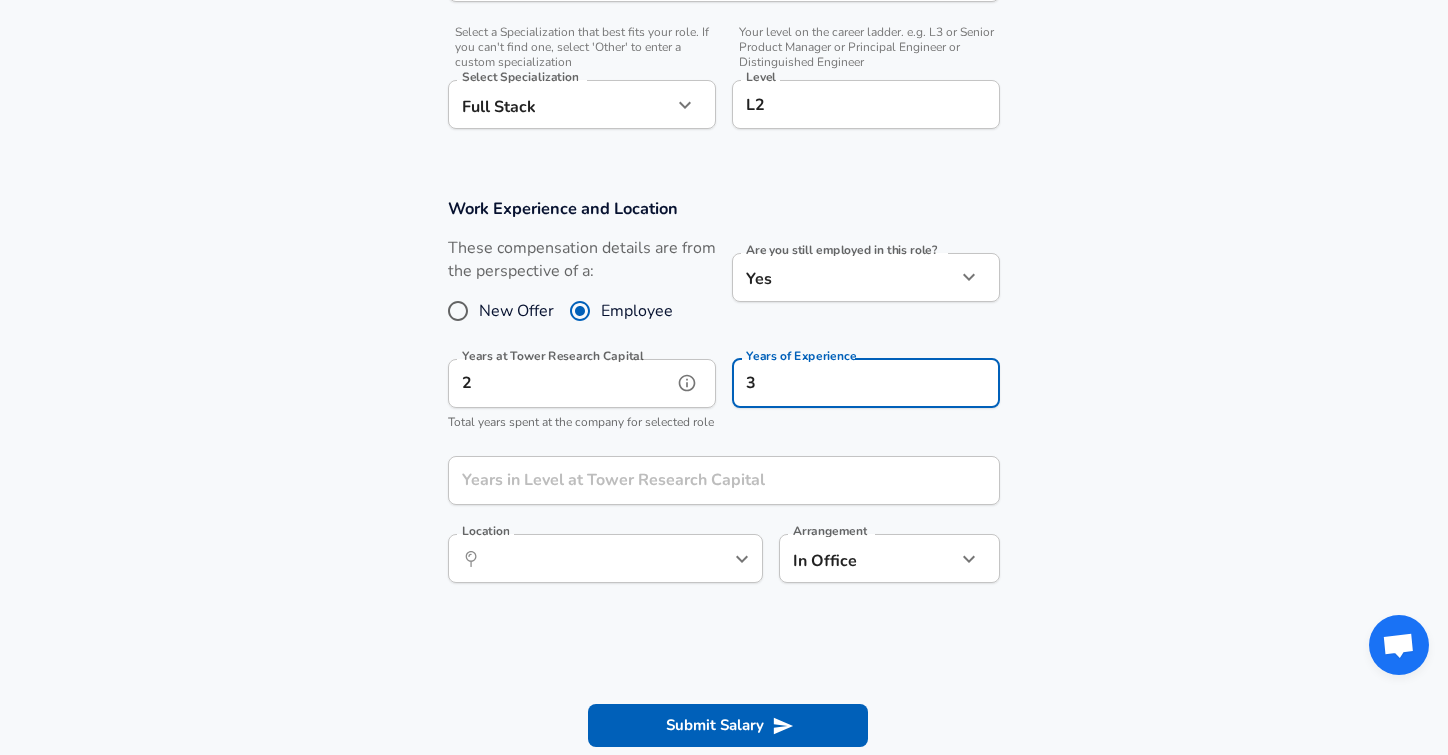 click on "2" at bounding box center (560, 383) 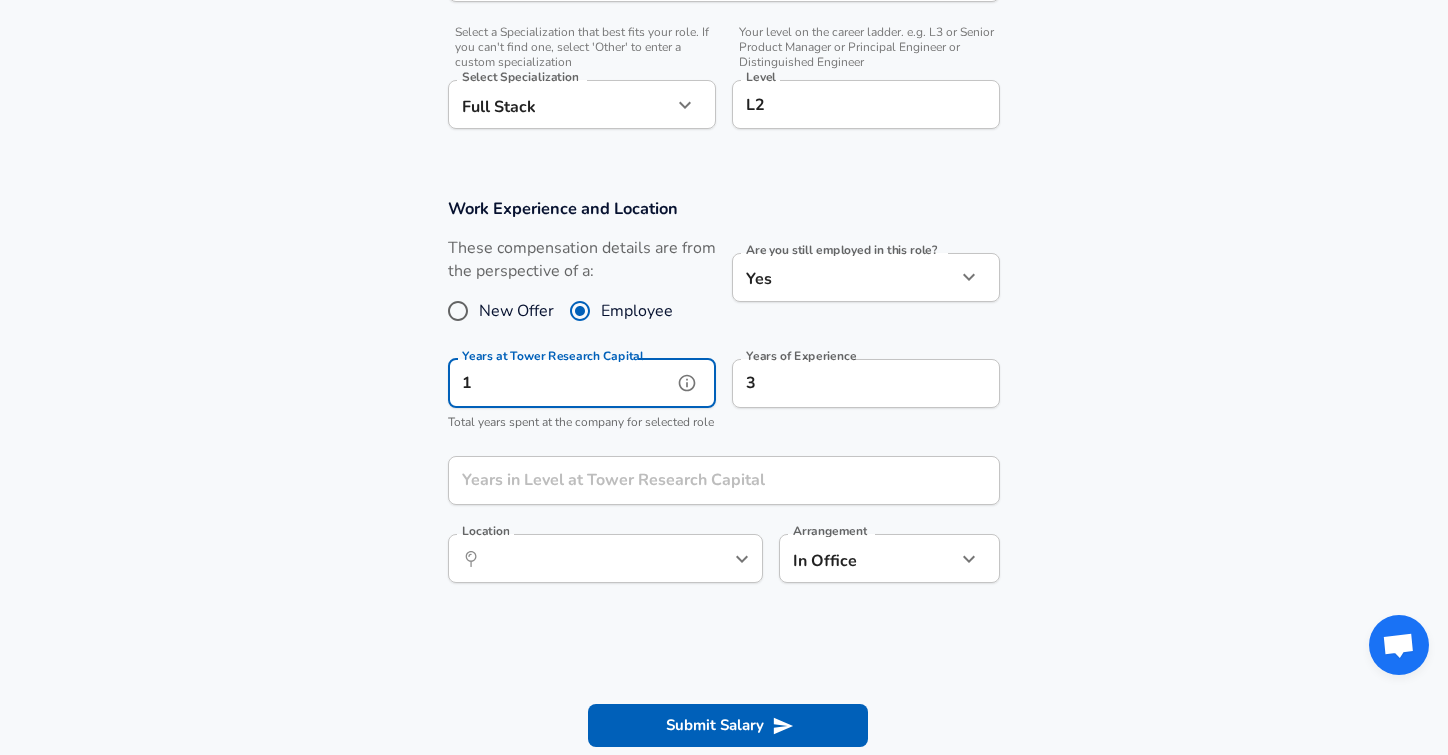 type on "1" 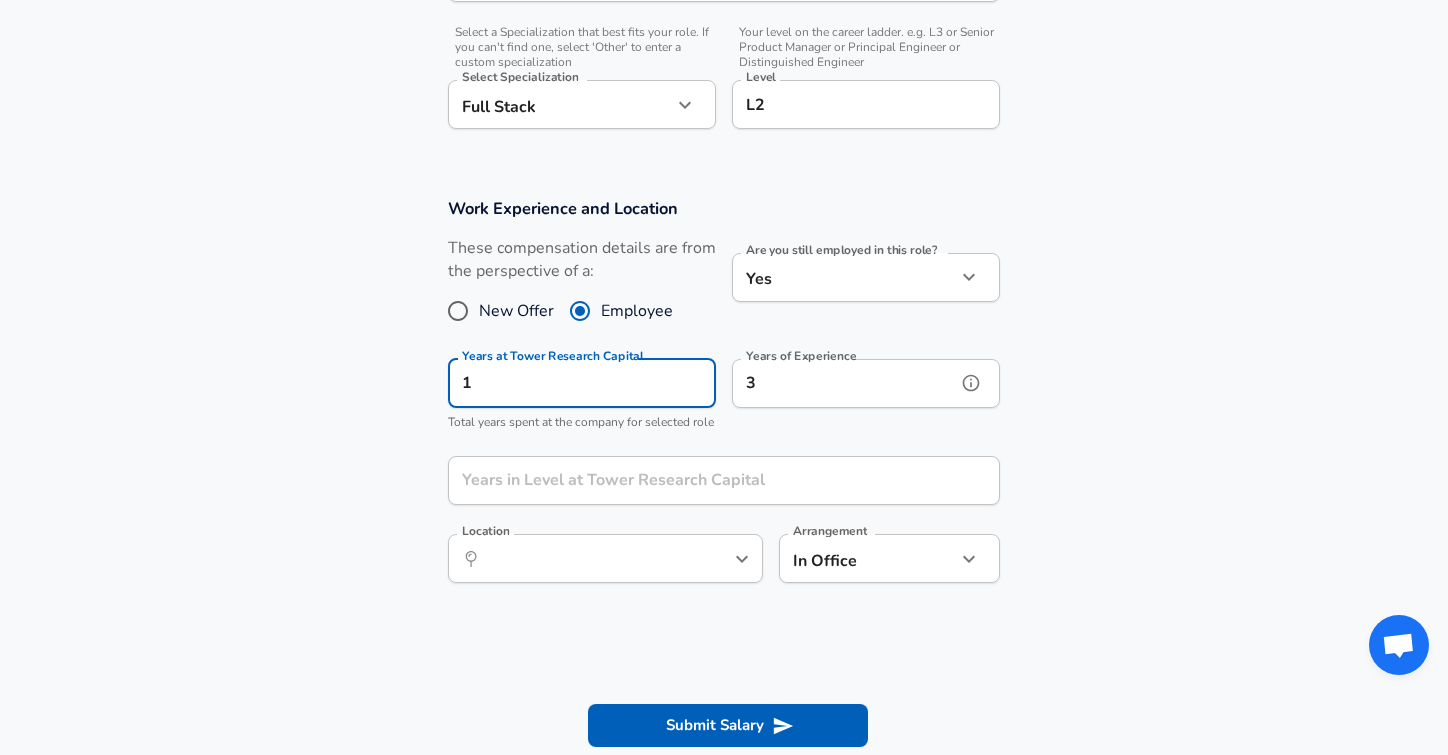 click on "3" at bounding box center (844, 383) 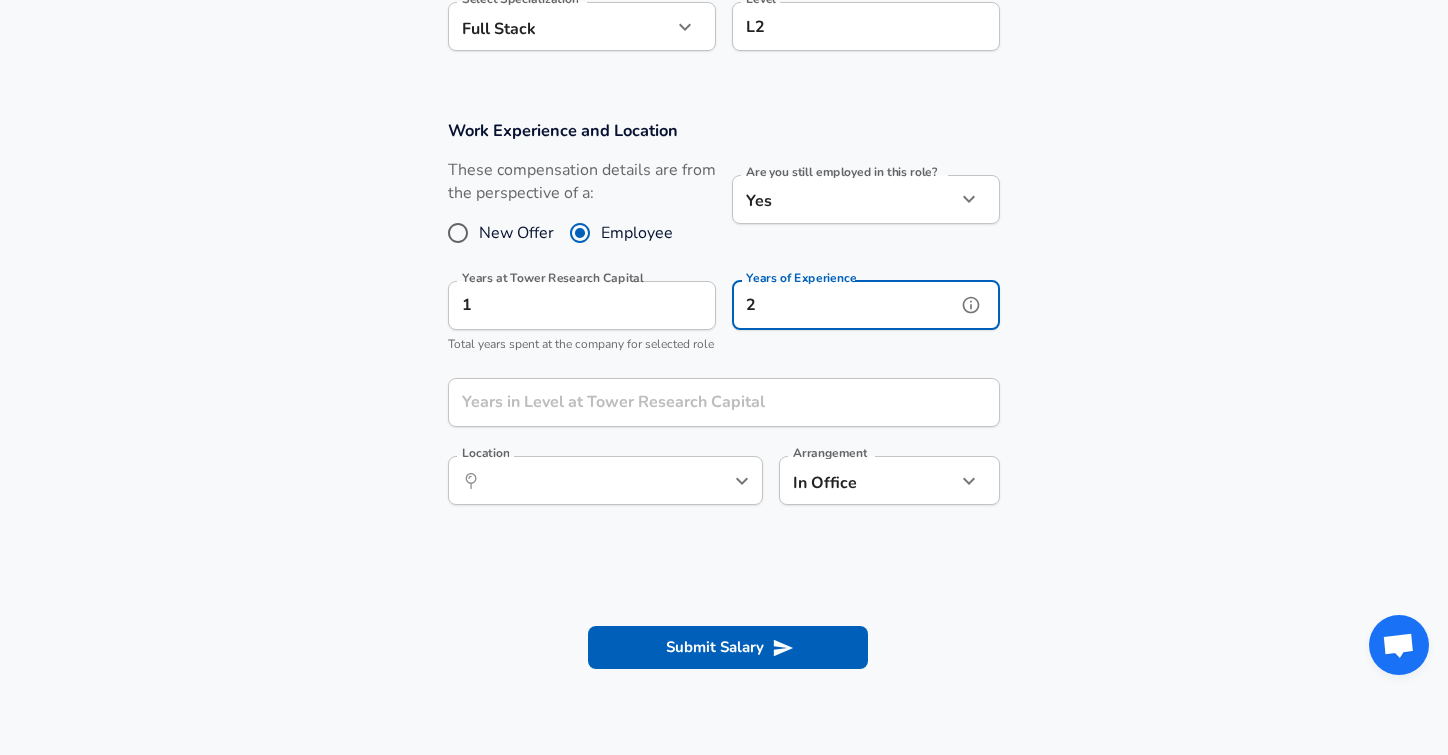 scroll, scrollTop: 788, scrollLeft: 0, axis: vertical 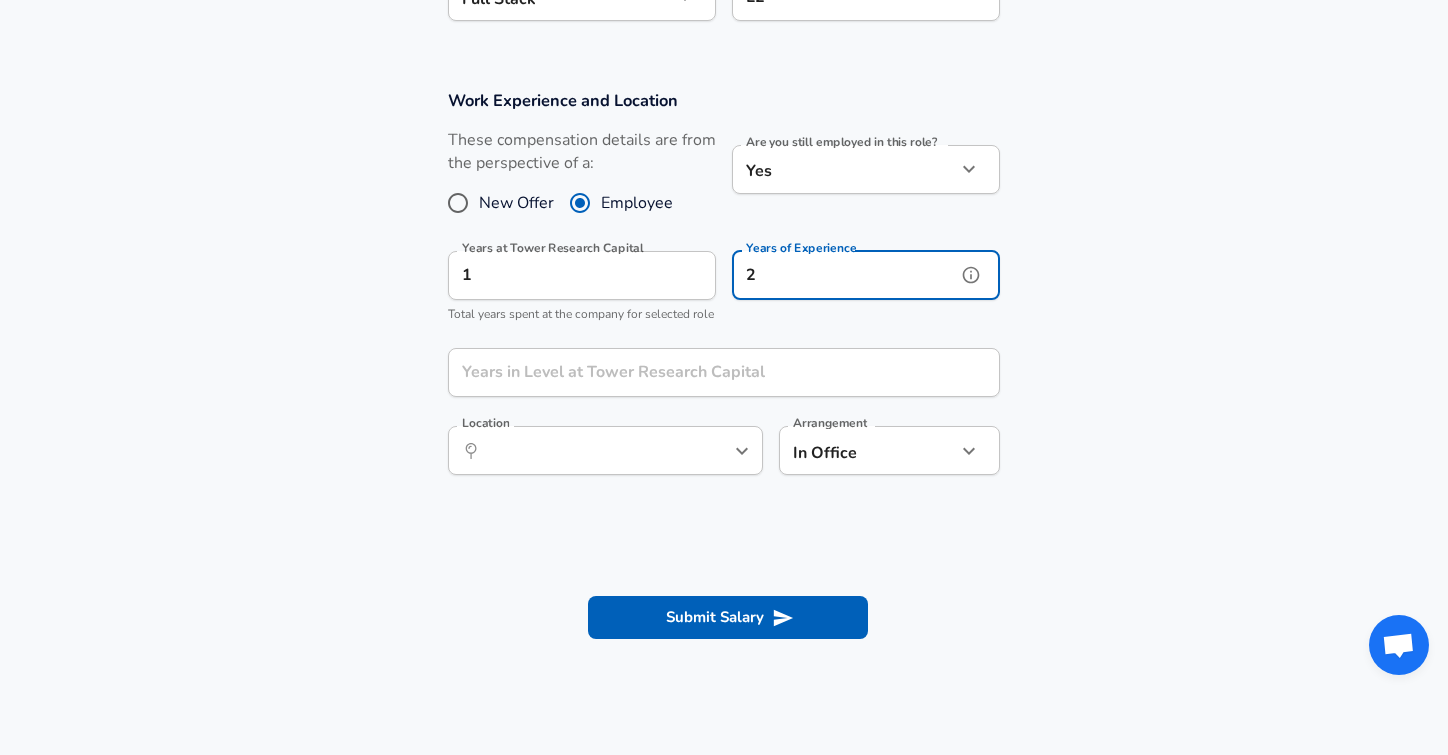 type on "2" 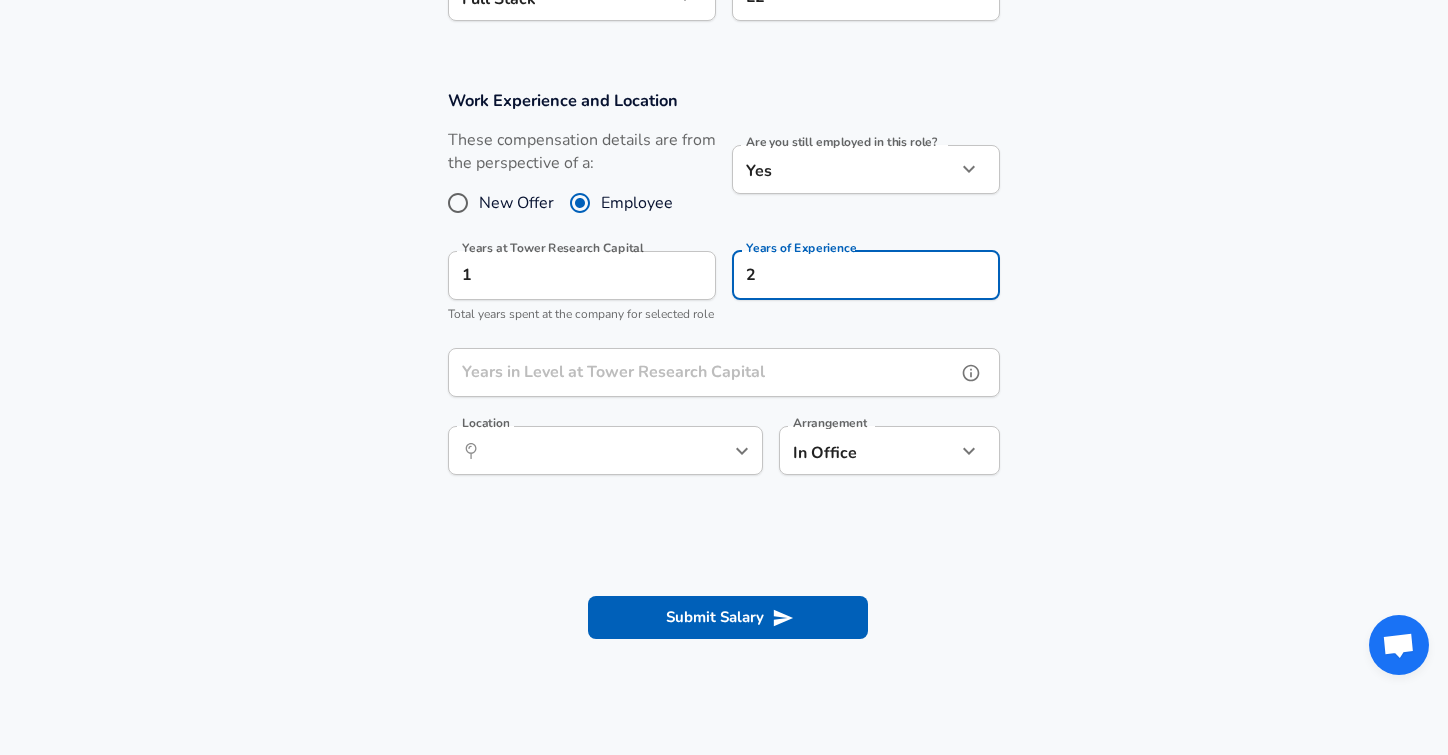 click on "Years in Level at Tower Research Capital" at bounding box center [702, 372] 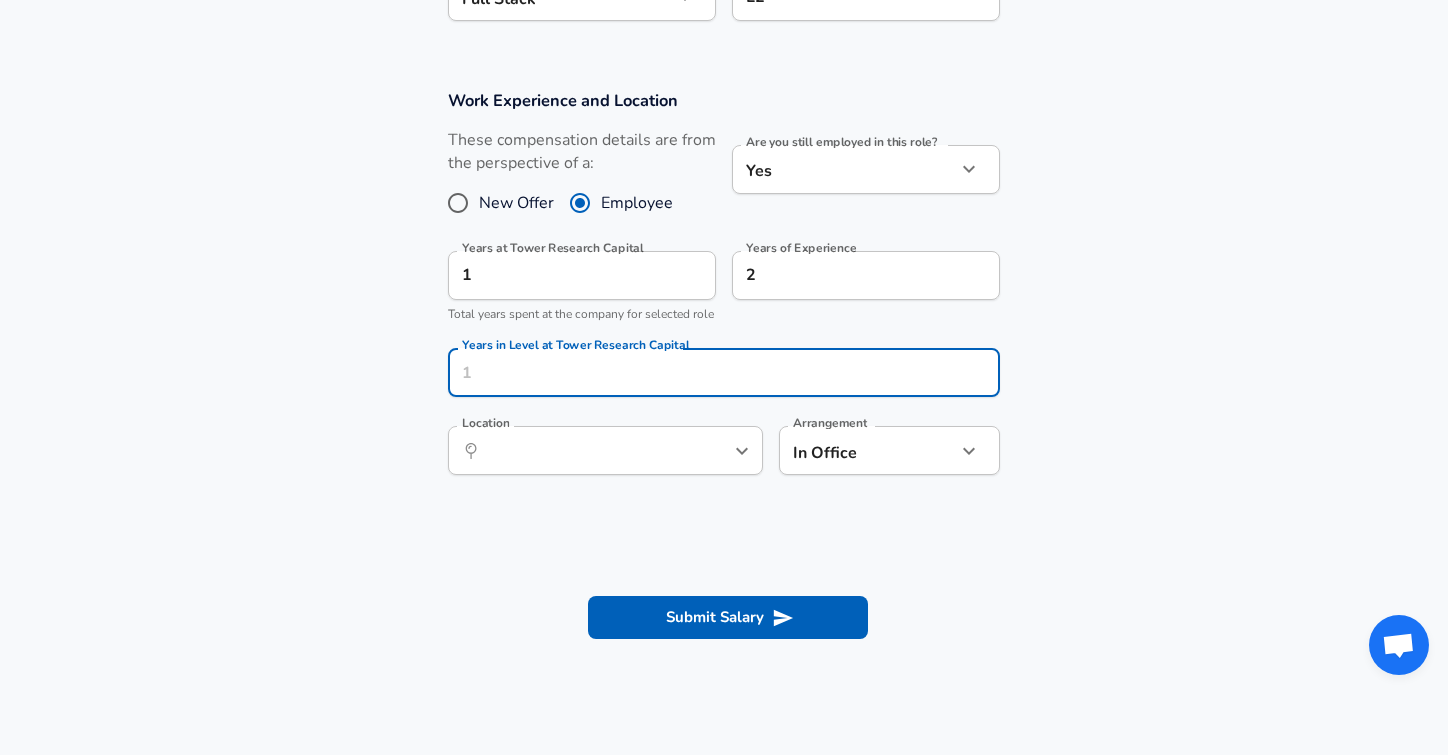 click on "Work Experience and Location These compensation details are from the perspective of a: New Offer Employee Are you still employed in this role? Yes yes Are you still employed in this role? Years at Tower Research Capital 1 Years at Tower Research Capital   Total years spent at the company for selected role Years of Experience 2 Years of Experience Years in Level at Tower Research Capital Years in Level at Tower Research Capital Location ​ Location Arrangement In Office office Arrangement" at bounding box center (724, 293) 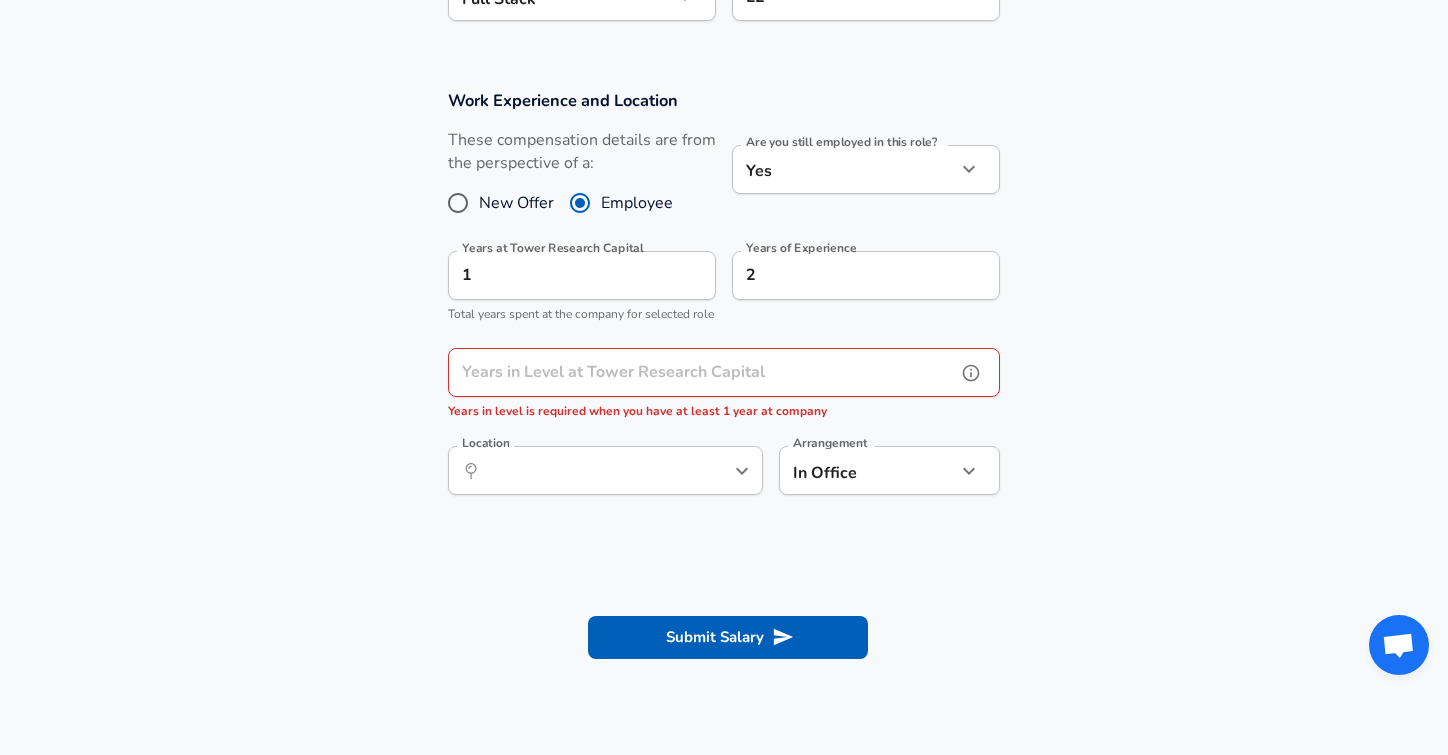 click on "Years in Level at Tower Research Capital" at bounding box center (702, 372) 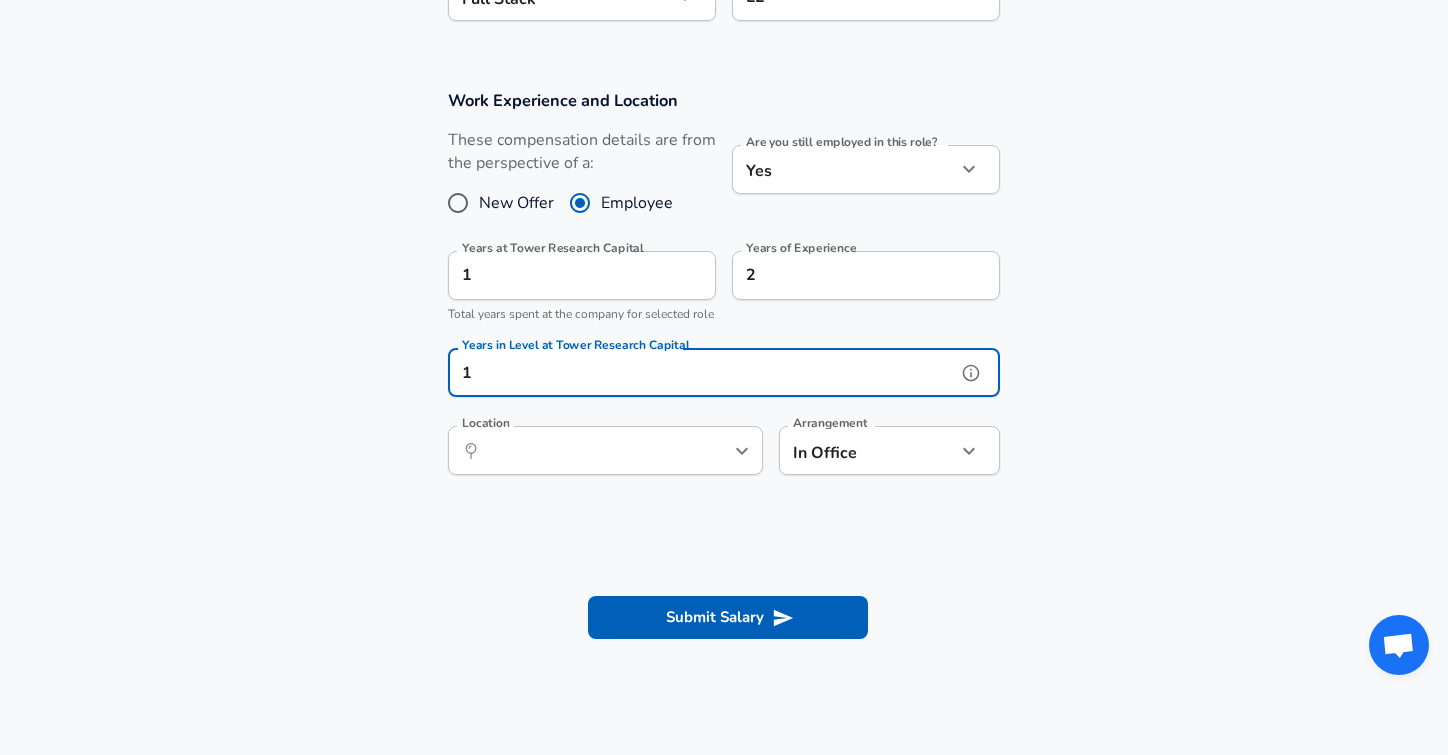type on "1" 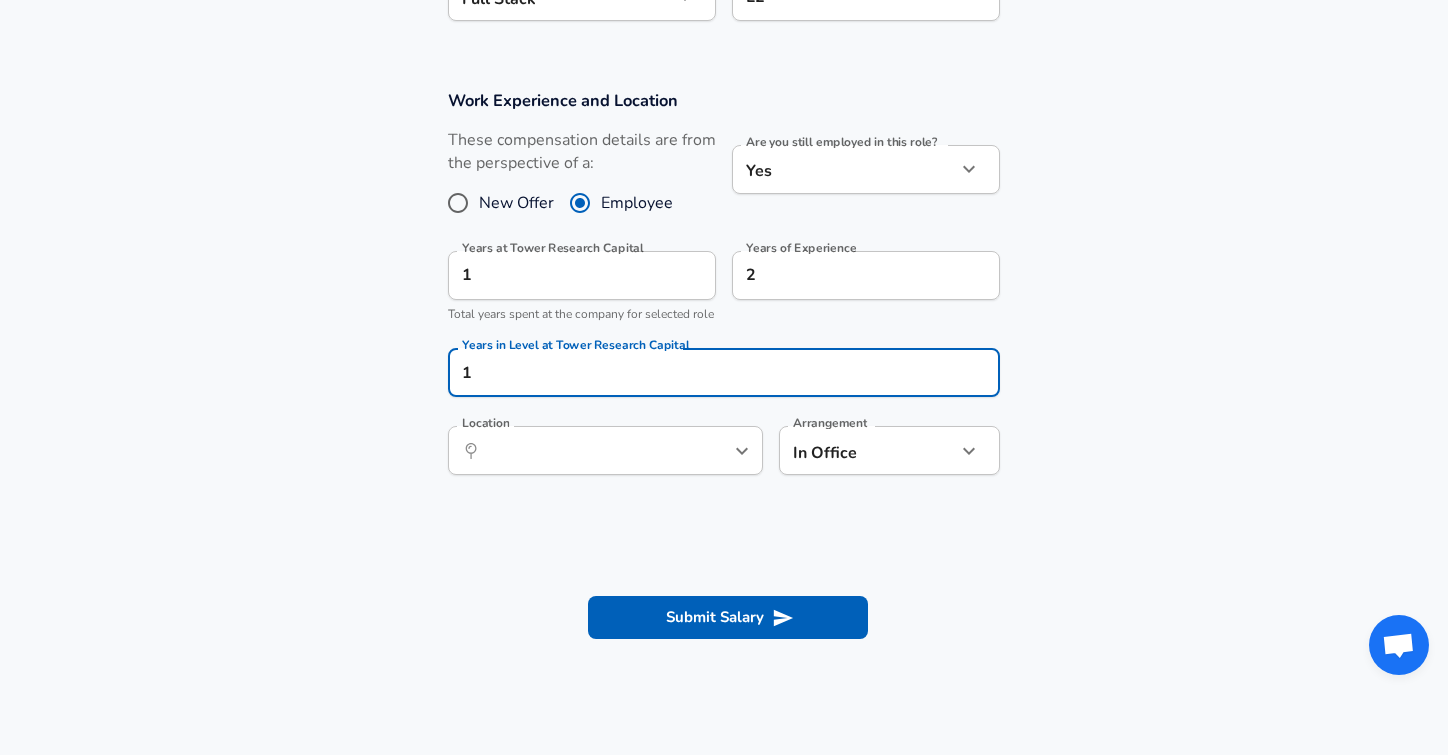 click on "Work Experience and Location These compensation details are from the perspective of a: New Offer Employee Are you still employed in this role? Yes yes Are you still employed in this role? Years at Tower Research Capital 1 Years at Tower Research Capital   Total years spent at the company for selected role Years of Experience 2 Years of Experience Years in Level at Tower Research Capital 1 Years in Level at Tower Research Capital Location ​ Location Arrangement In Office office Arrangement" at bounding box center [724, 293] 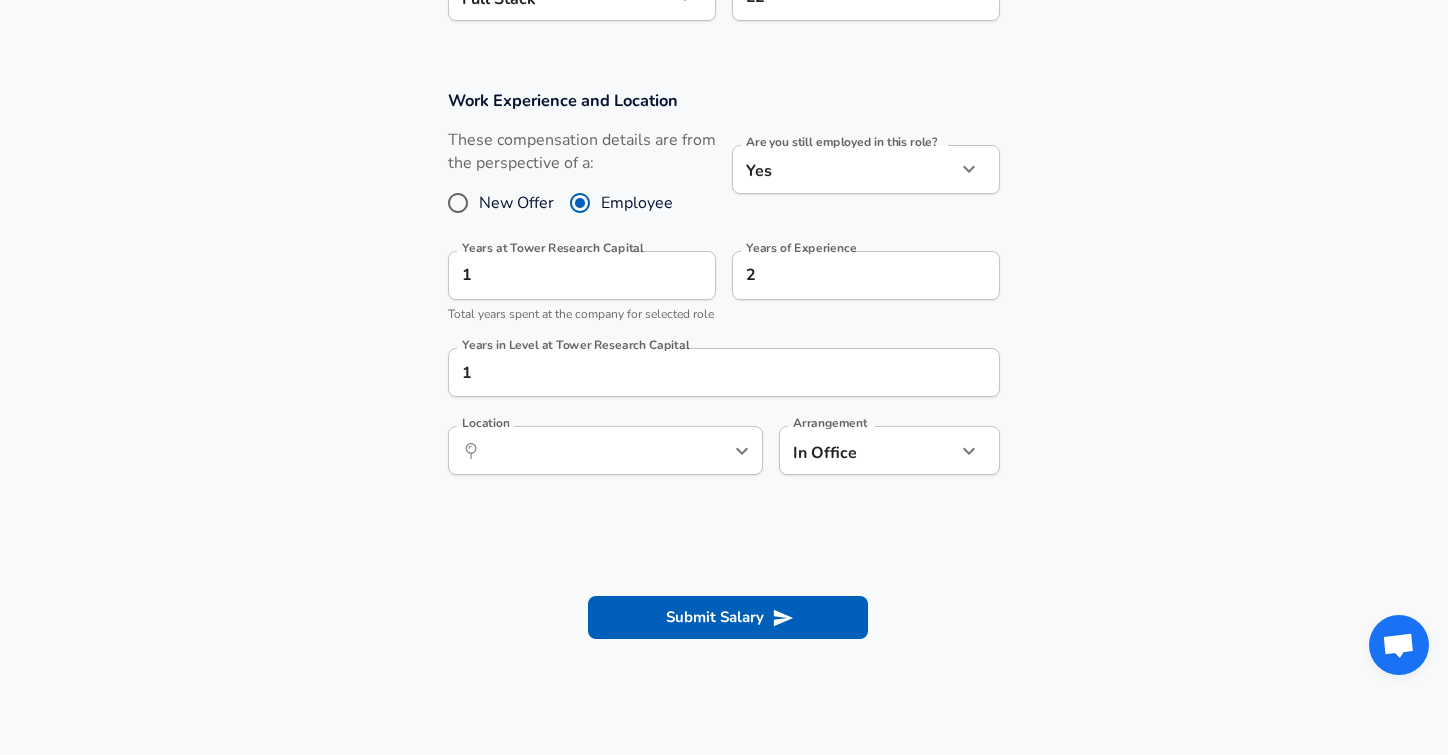 scroll, scrollTop: 825, scrollLeft: 0, axis: vertical 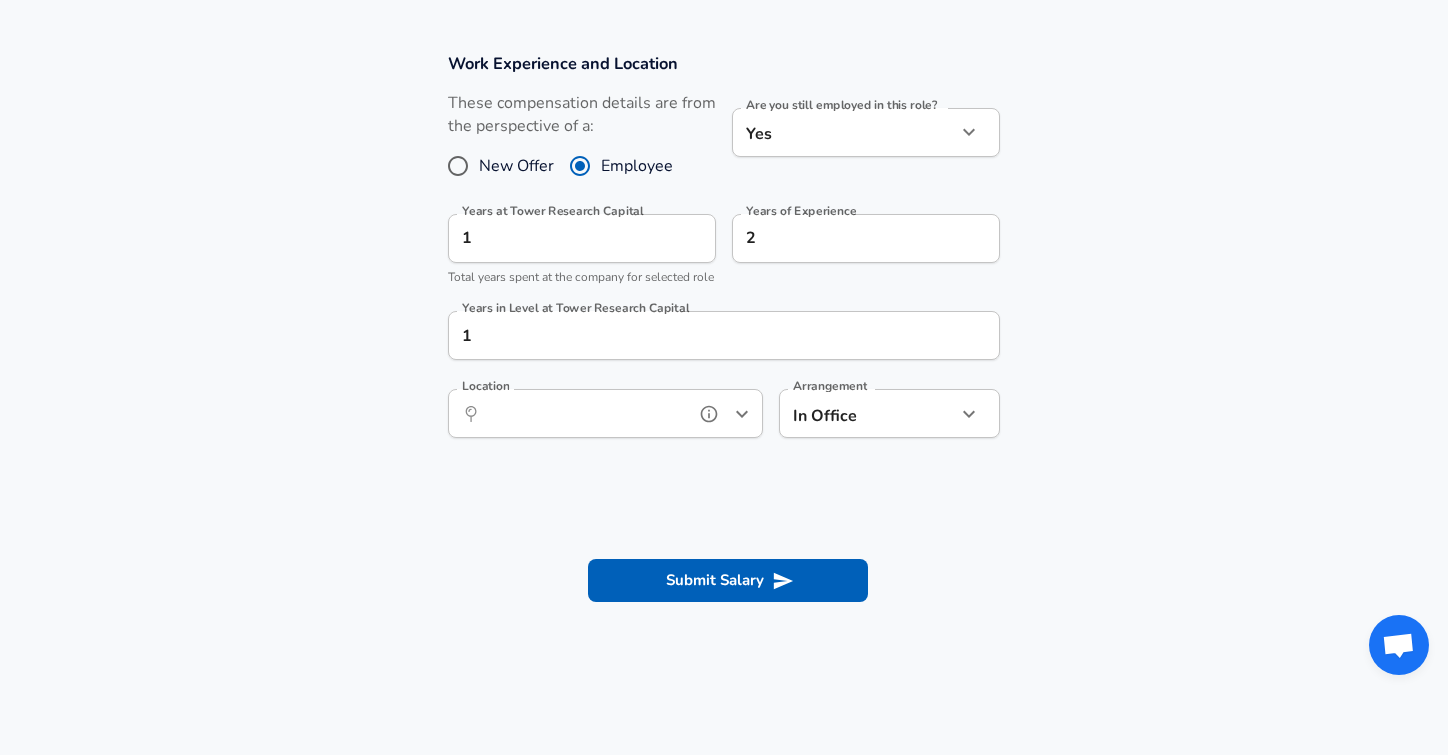 click on "Location" at bounding box center [583, 413] 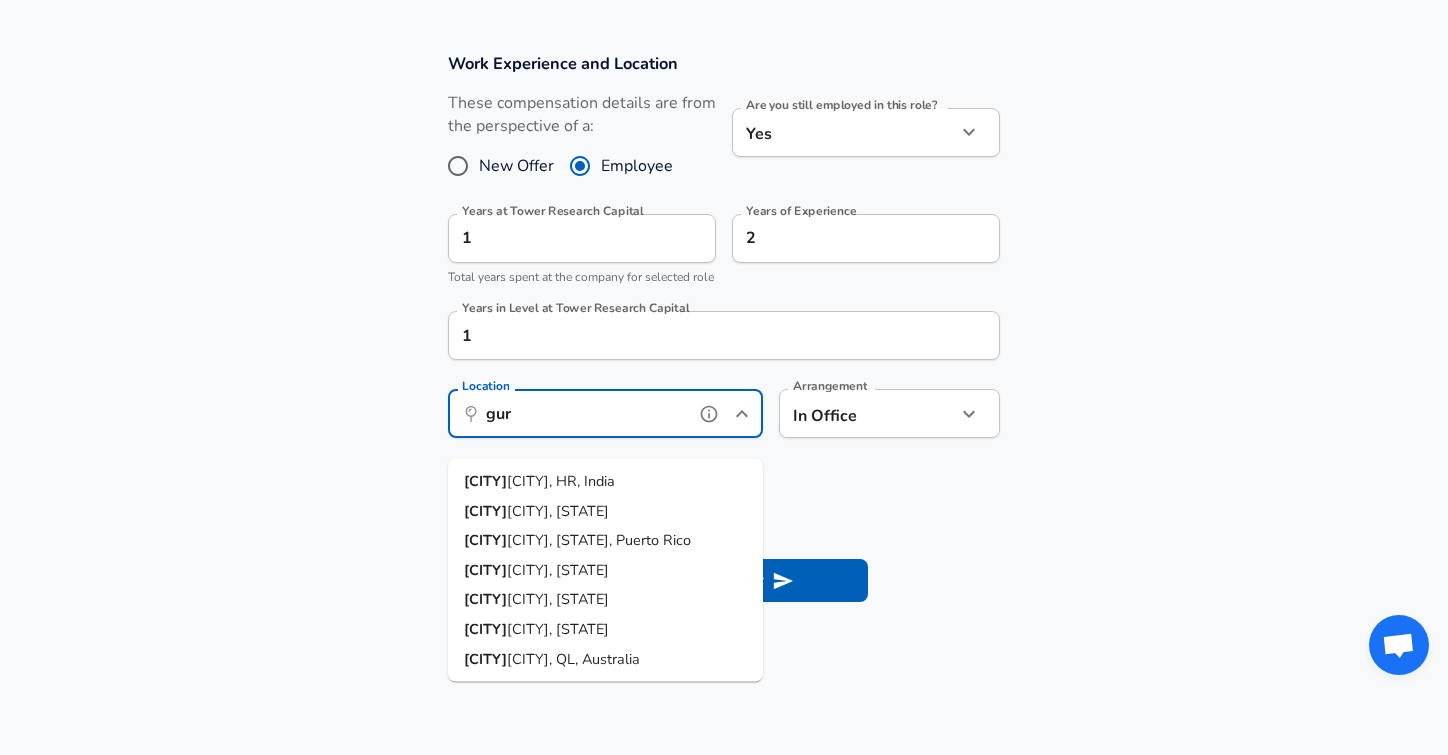 click on "[CITY], HR, India" at bounding box center (561, 481) 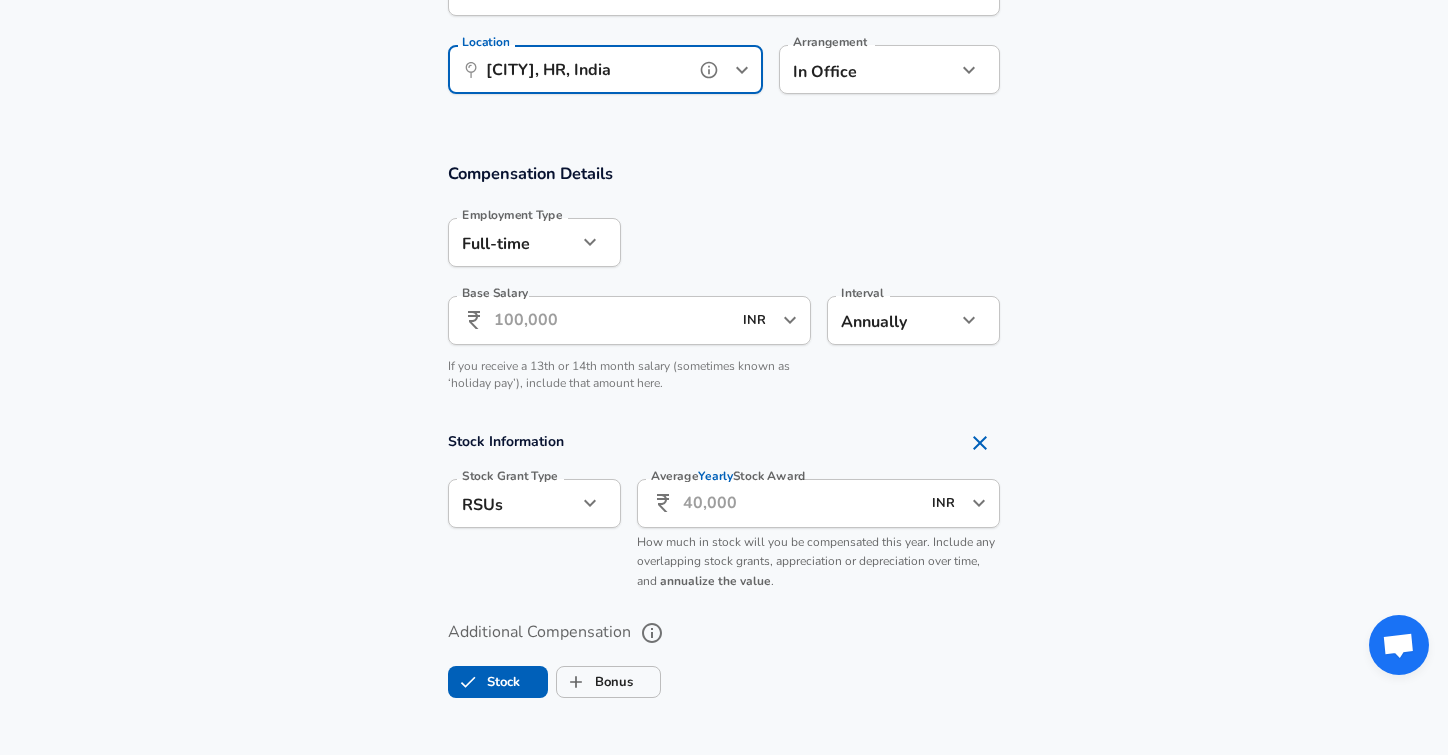 scroll, scrollTop: 1229, scrollLeft: 0, axis: vertical 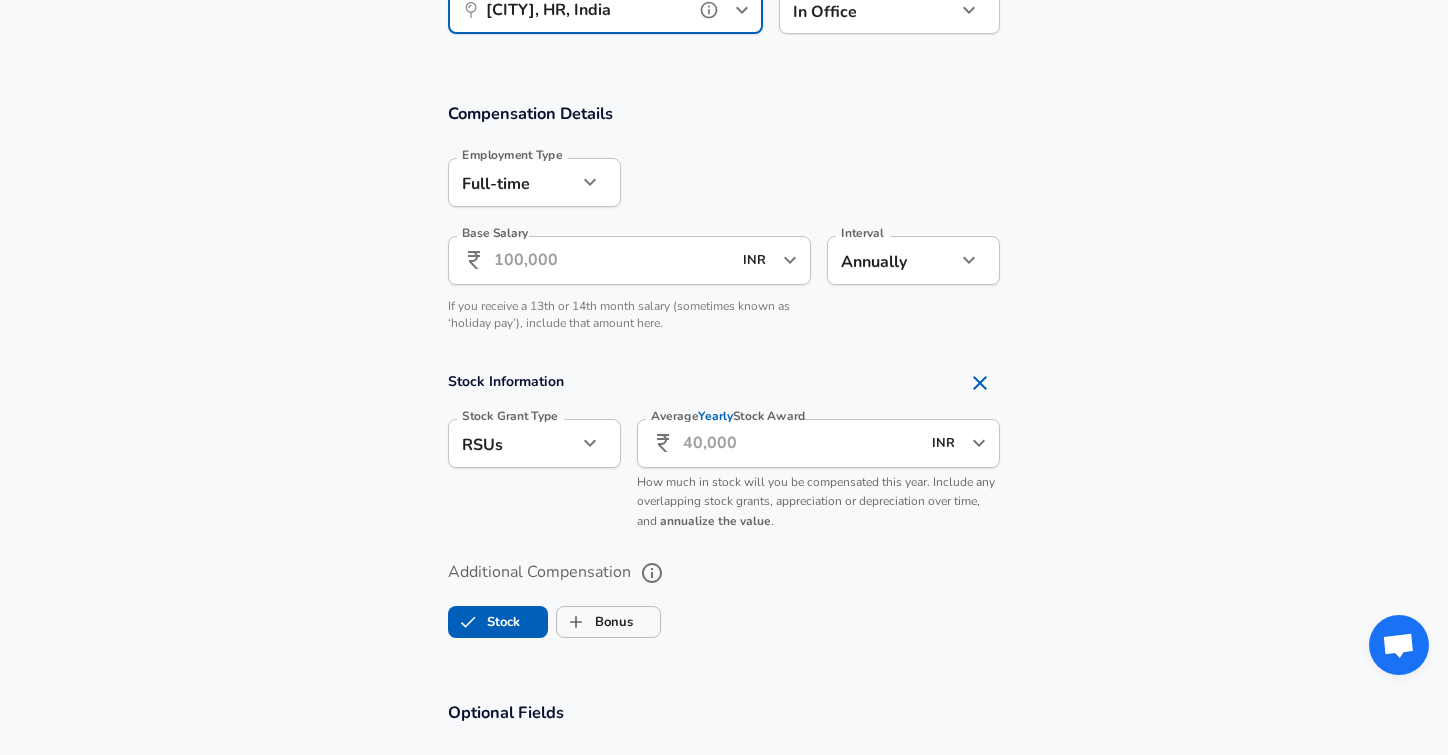 type on "[CITY], HR, India" 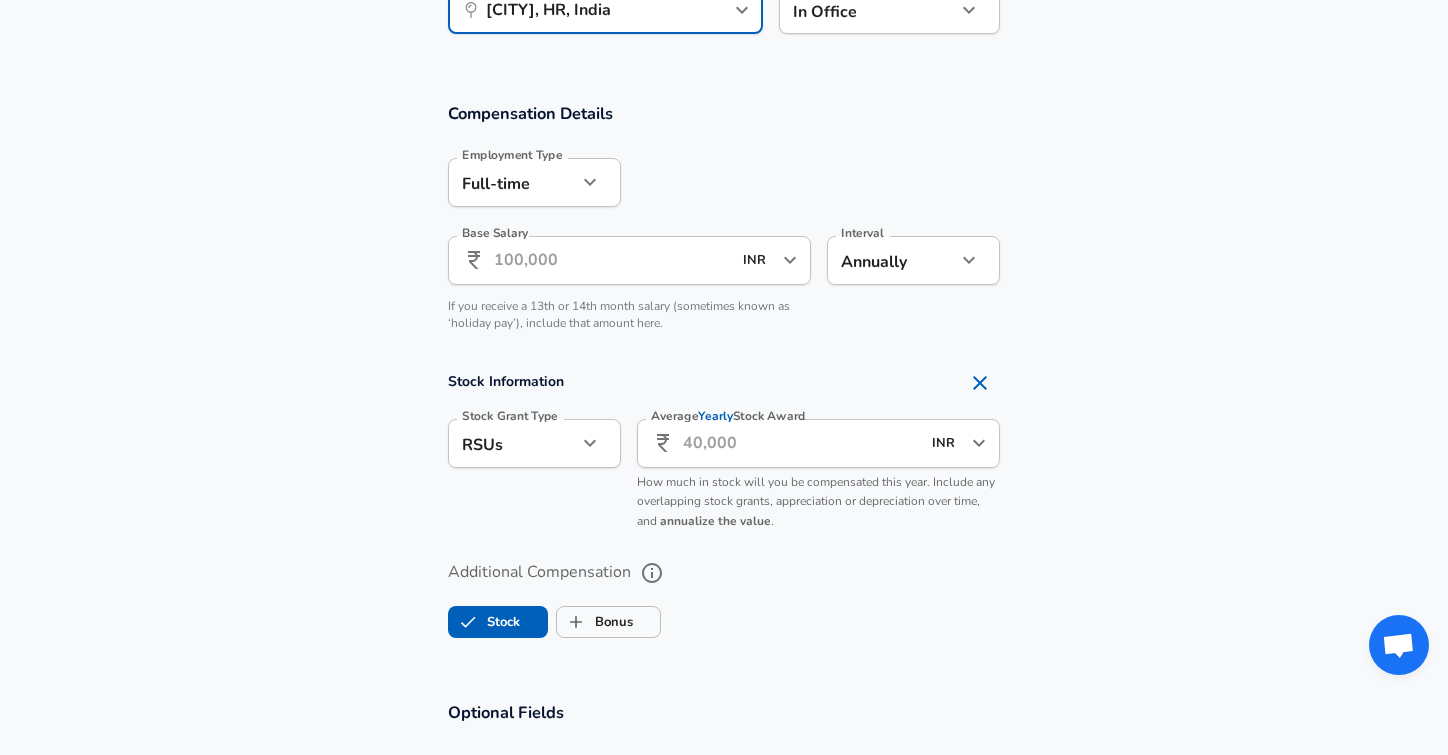 click on "Base Salary" at bounding box center (612, 260) 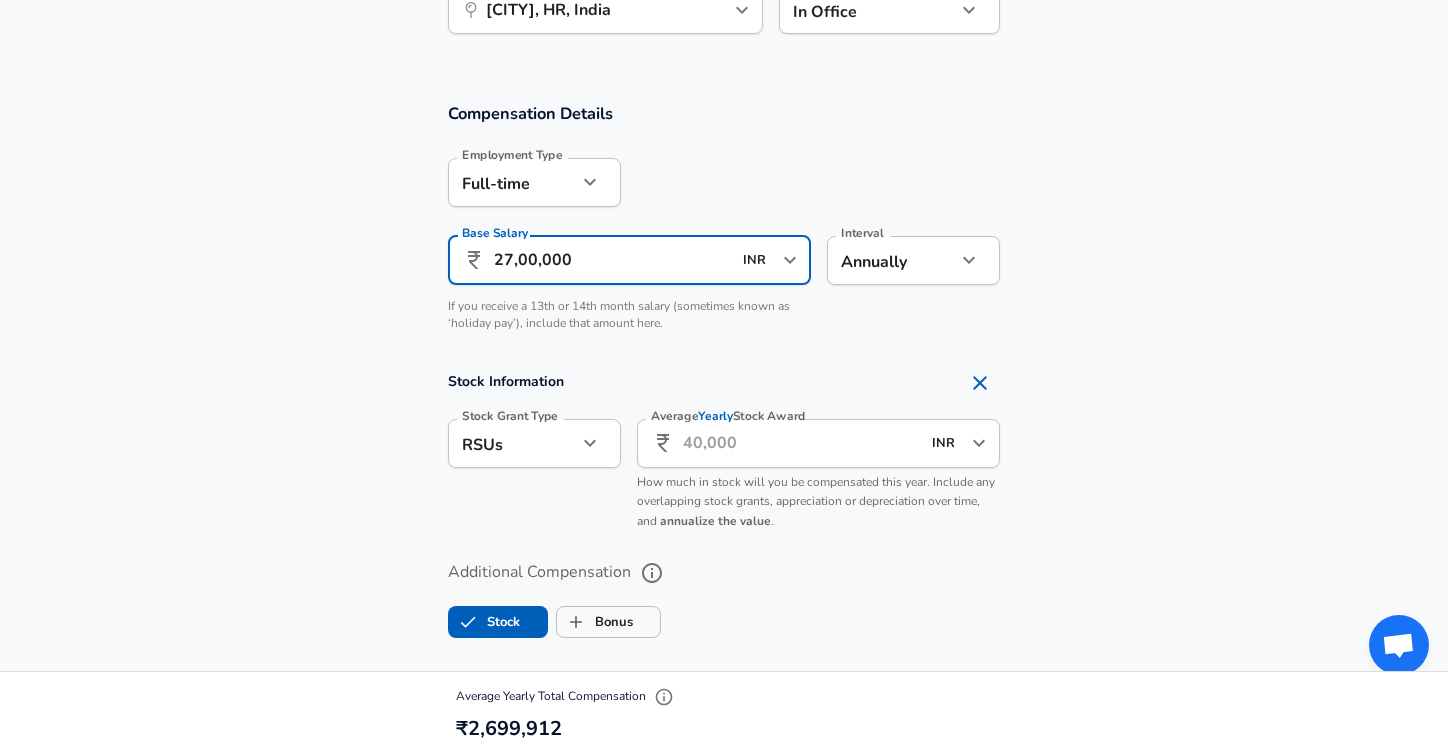 click on "Employment Type Full-time full_time Employment Type Base Salary ​ 27,00,000 INR ​ Base Salary Interval Annually yearly Interval If you receive a 13th or 14th month salary (sometimes known as ‘holiday pay’), include that amount here." at bounding box center [716, 243] 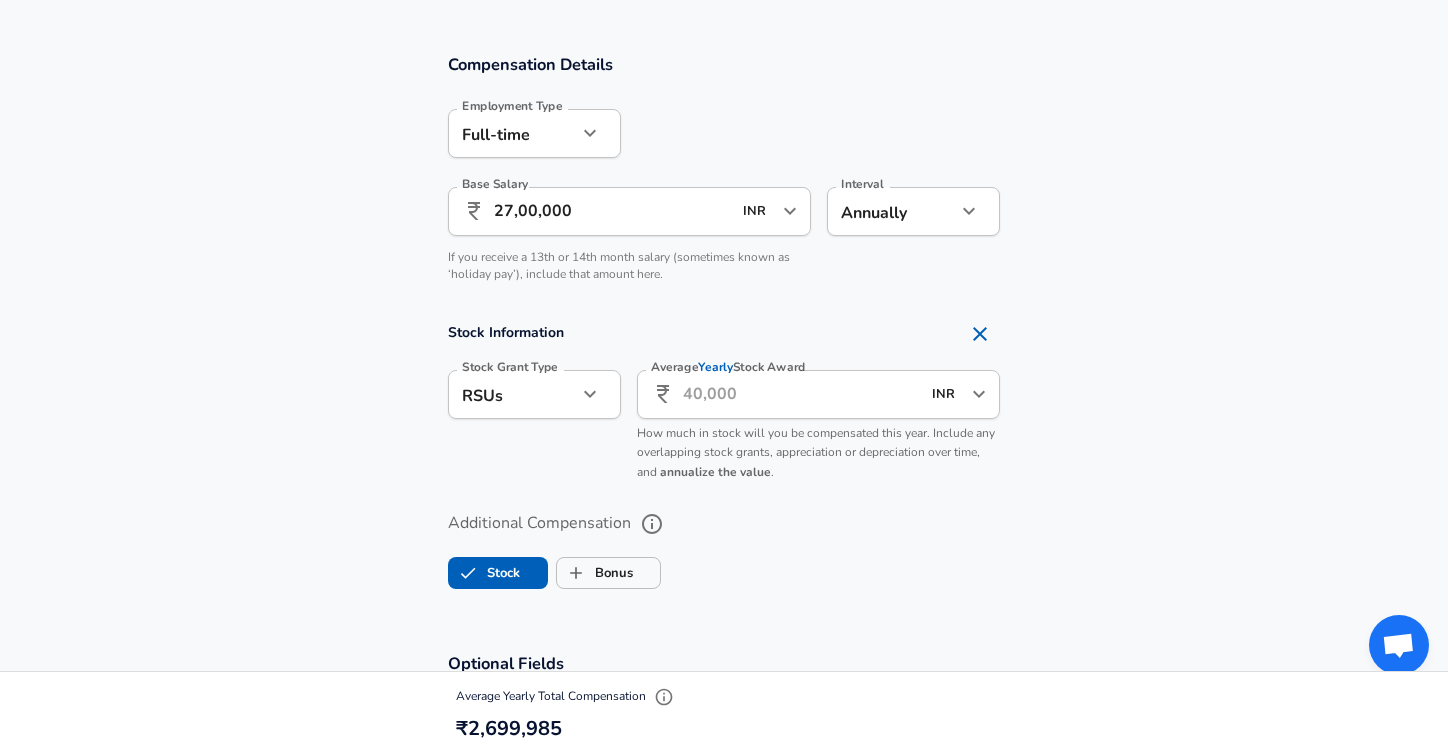 scroll, scrollTop: 1305, scrollLeft: 0, axis: vertical 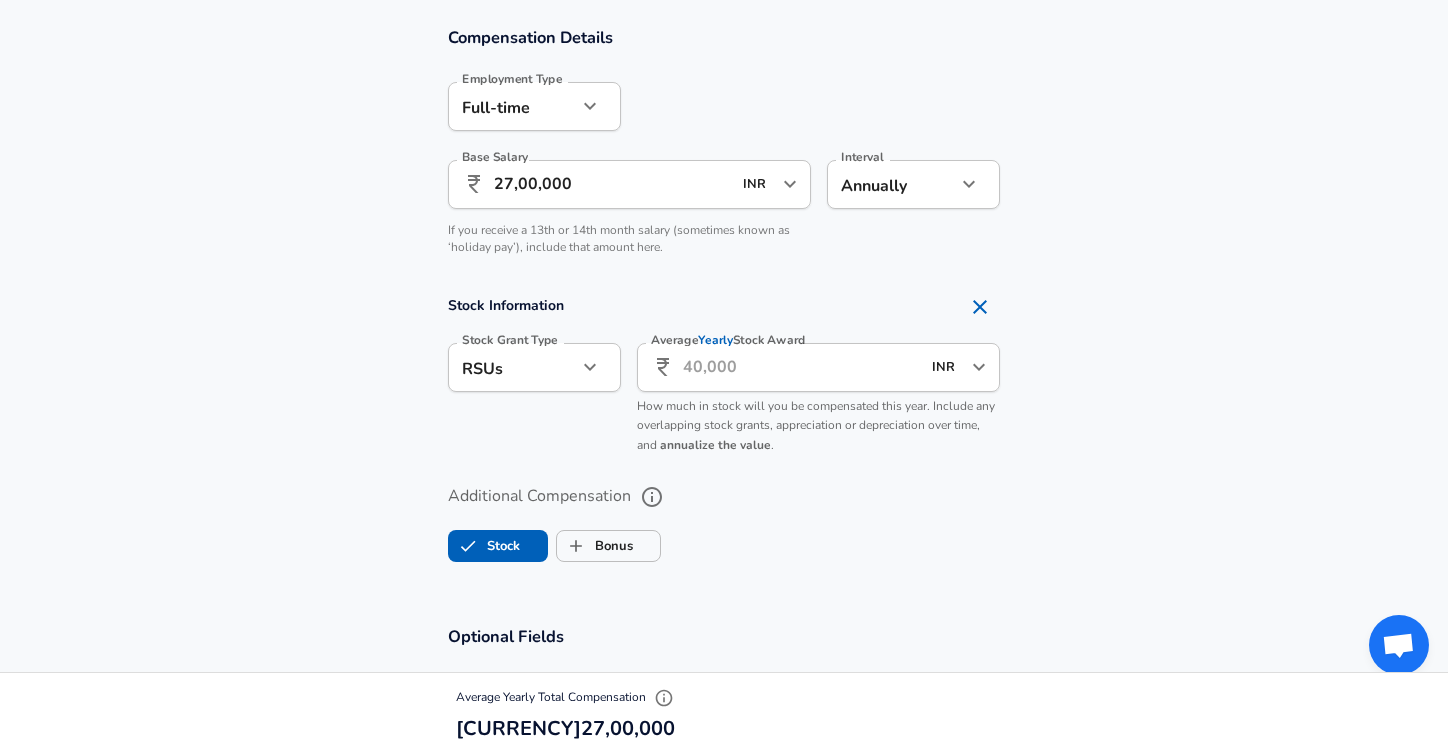 click on "27,00,000" at bounding box center [612, 184] 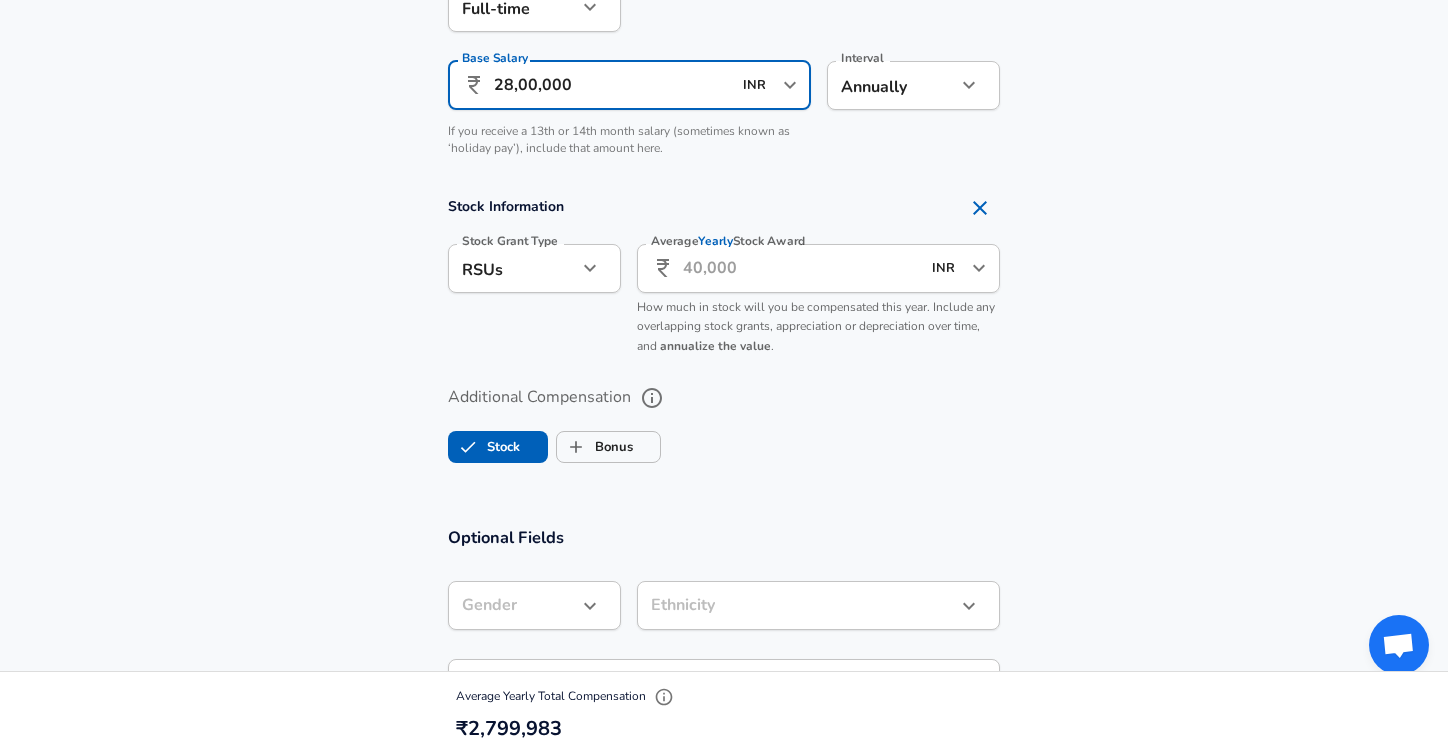 scroll, scrollTop: 1412, scrollLeft: 0, axis: vertical 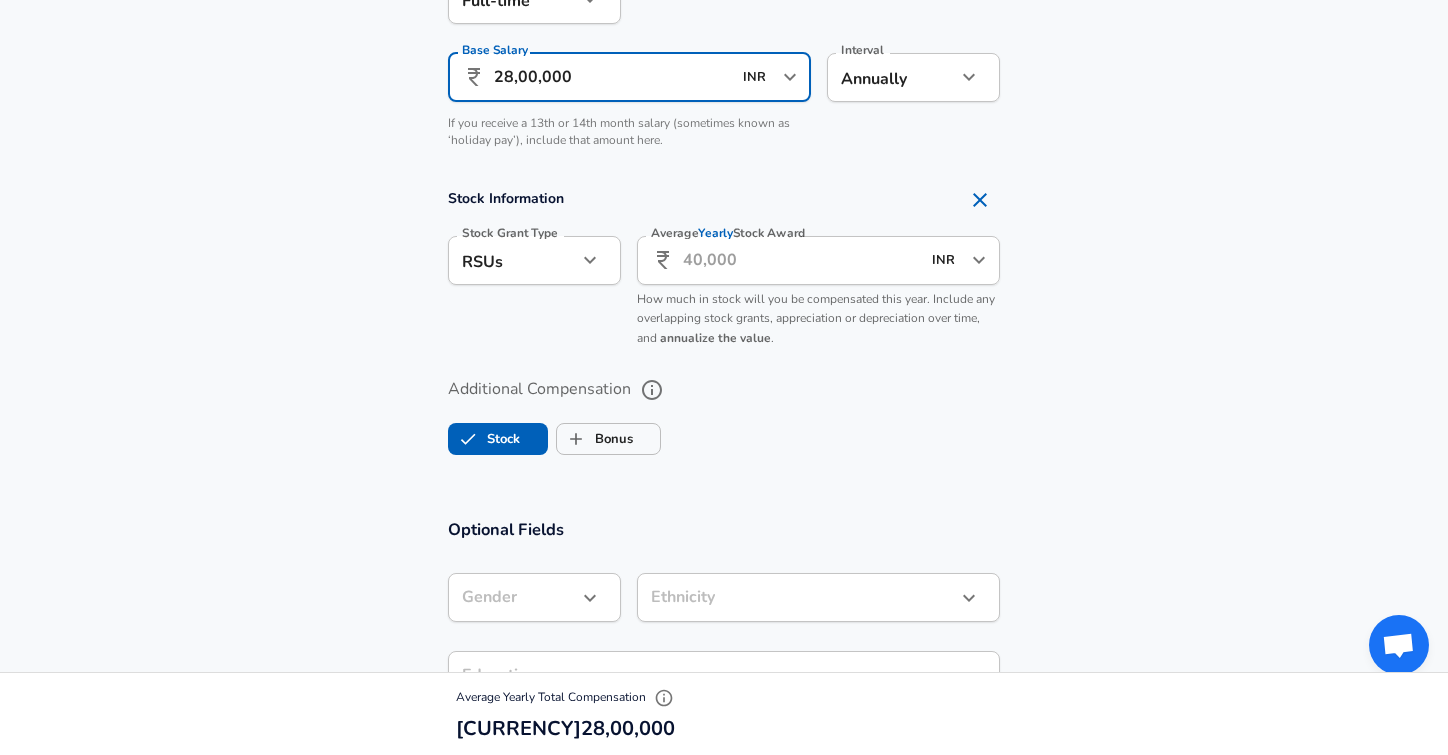 type on "28,00,000" 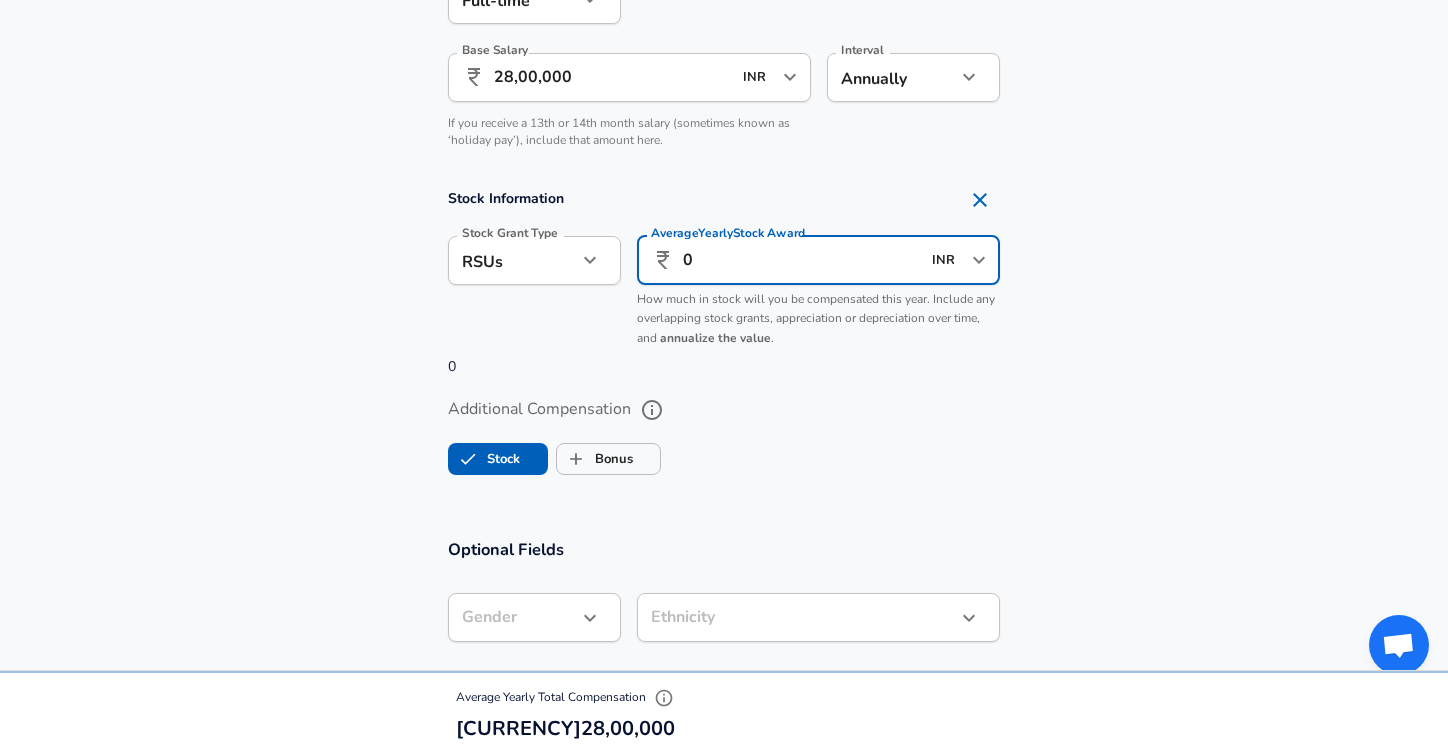 scroll, scrollTop: 0, scrollLeft: 0, axis: both 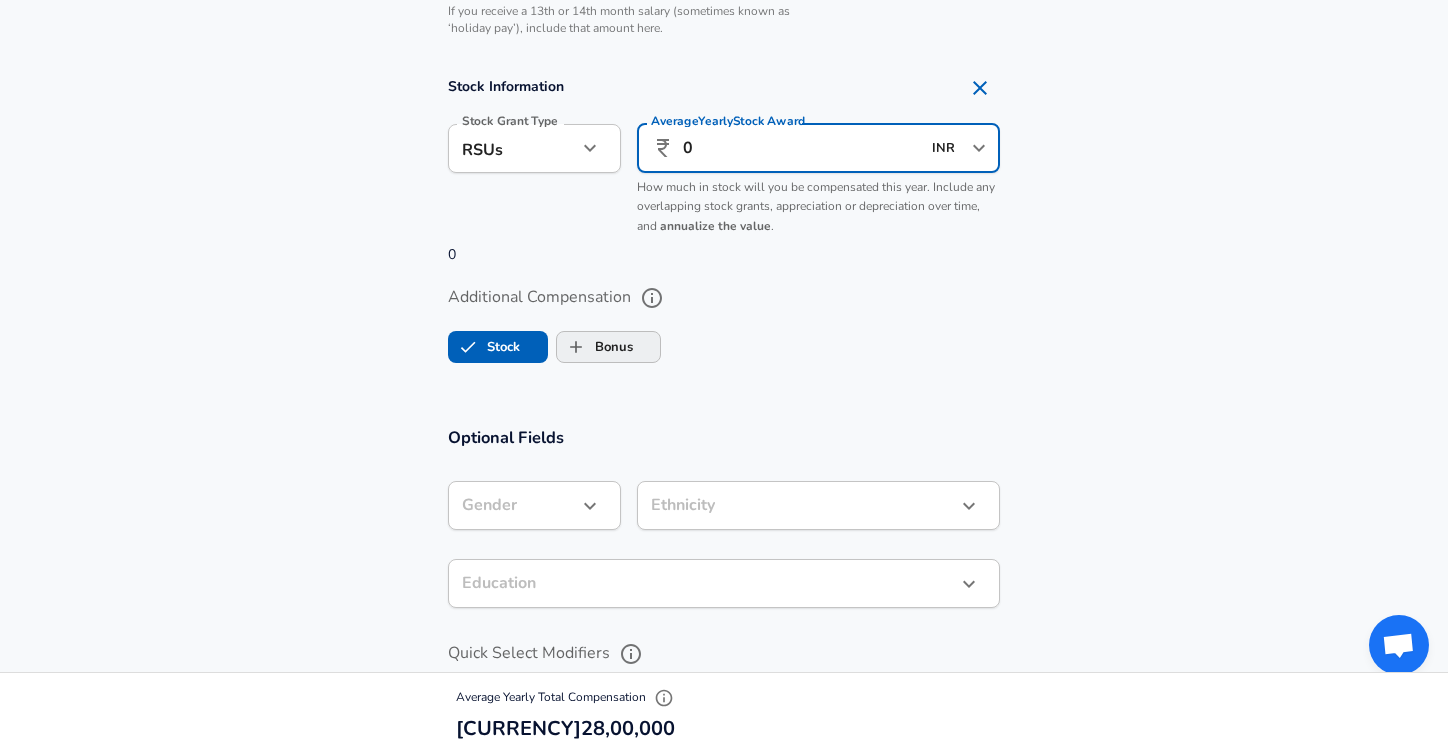 type on "0" 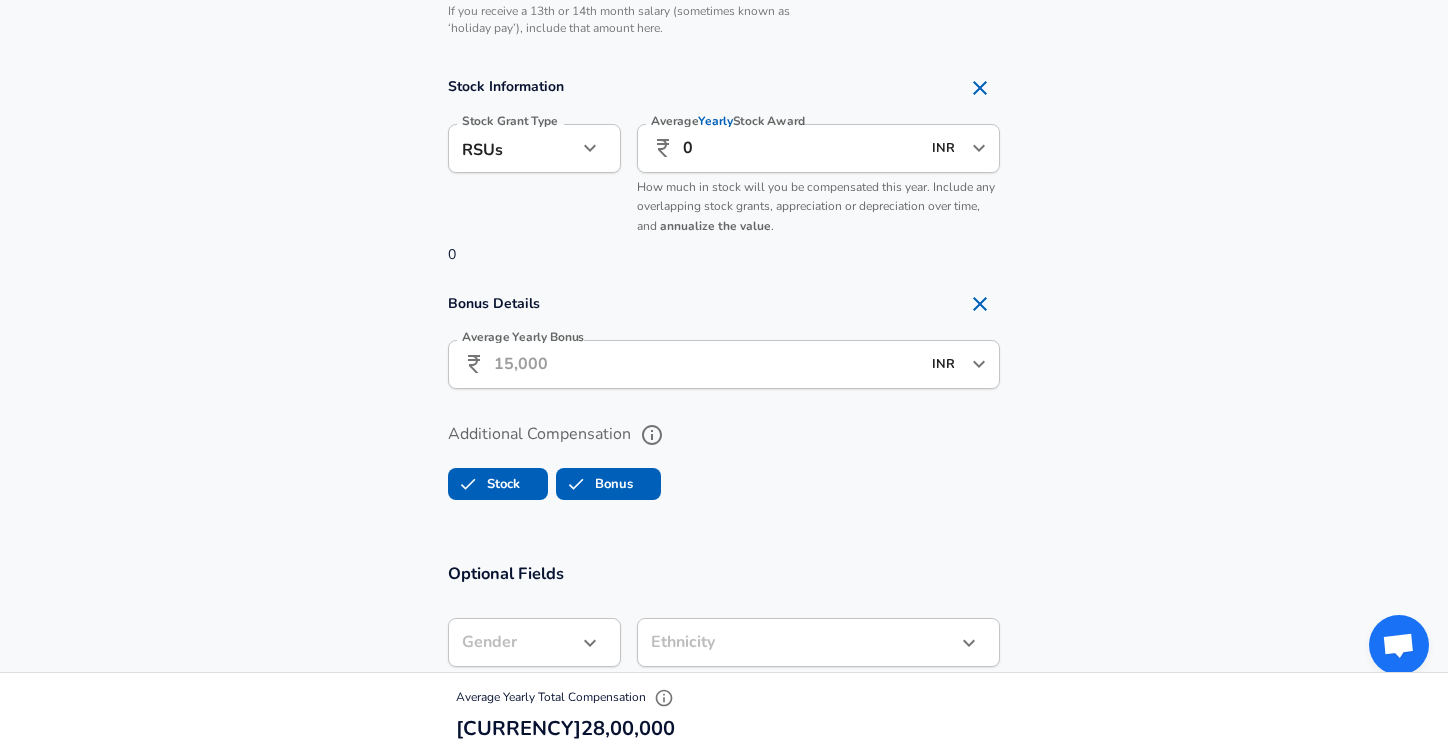 scroll, scrollTop: 0, scrollLeft: 0, axis: both 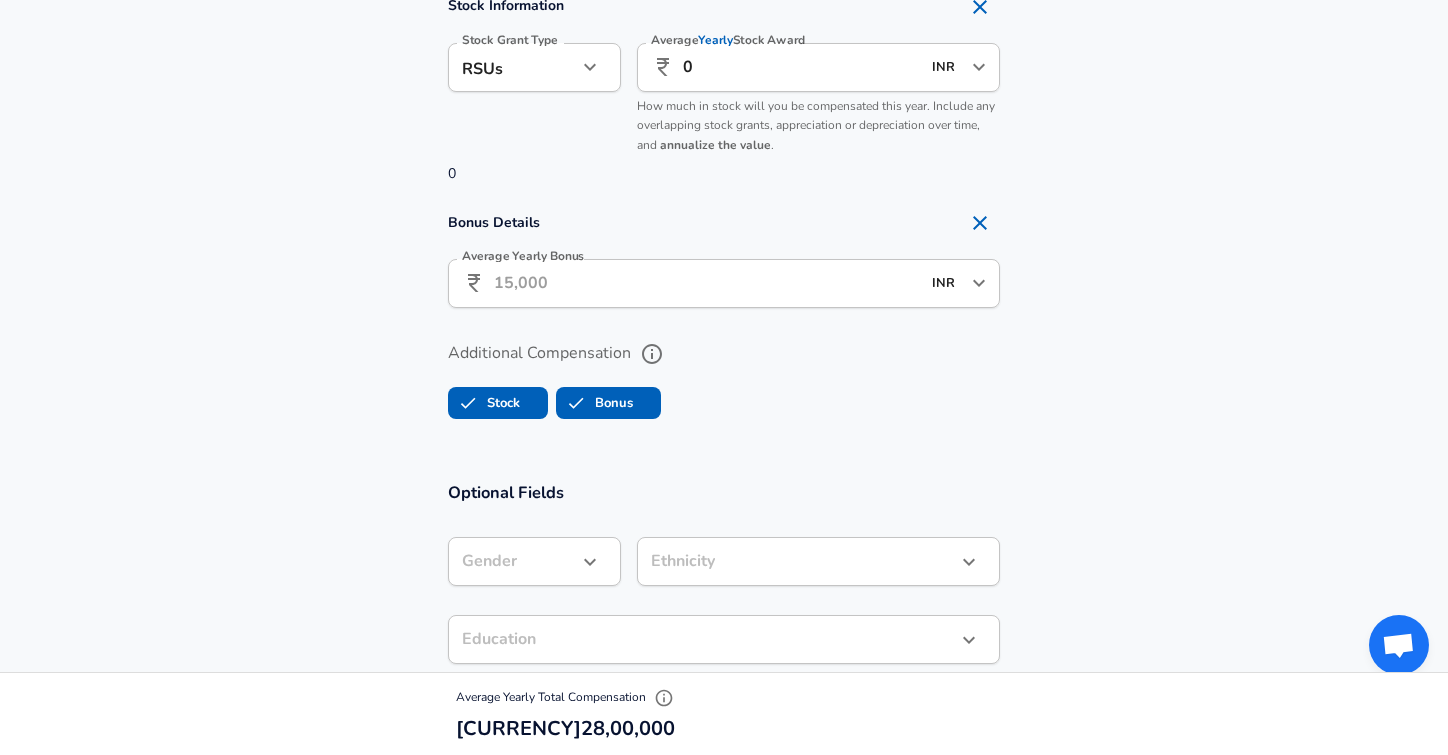 click on "Average Yearly Bonus" at bounding box center [707, 283] 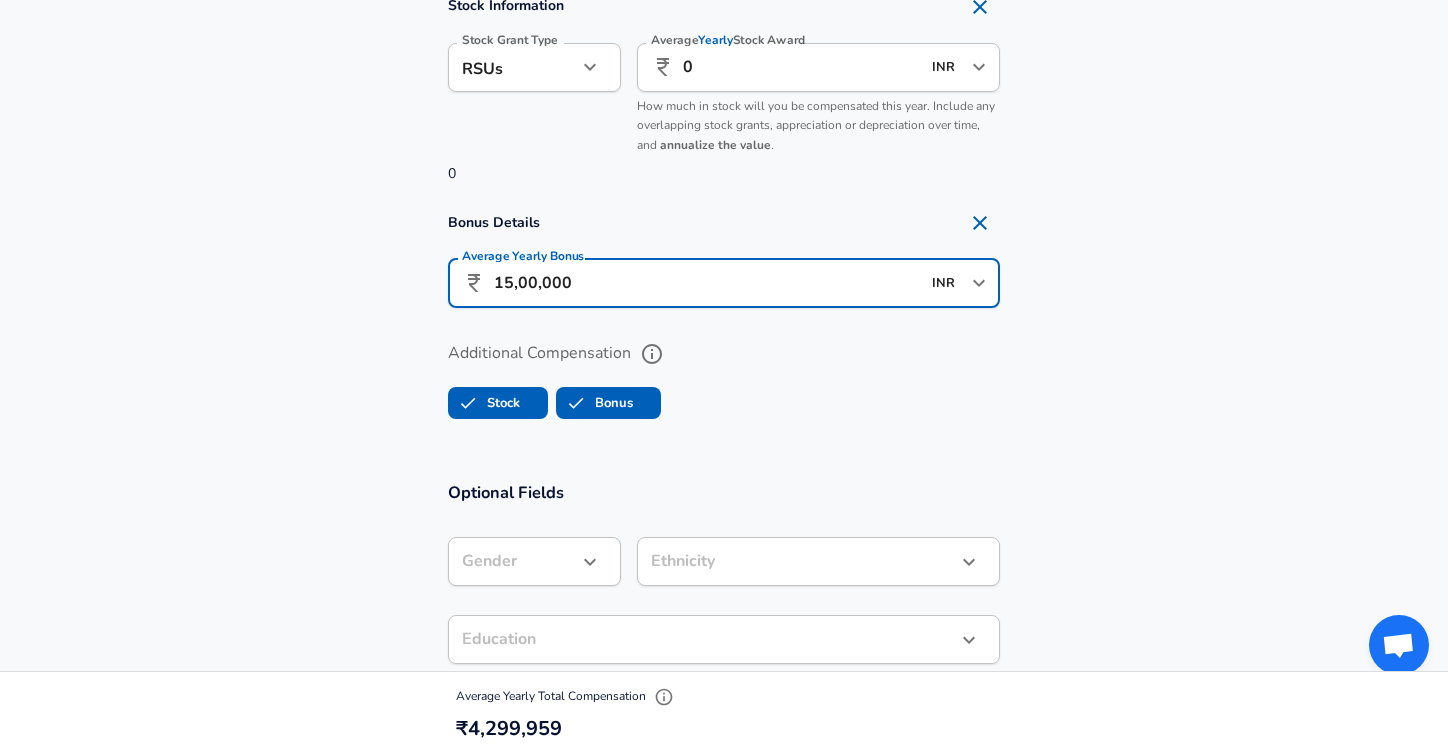 type on "15,00,000" 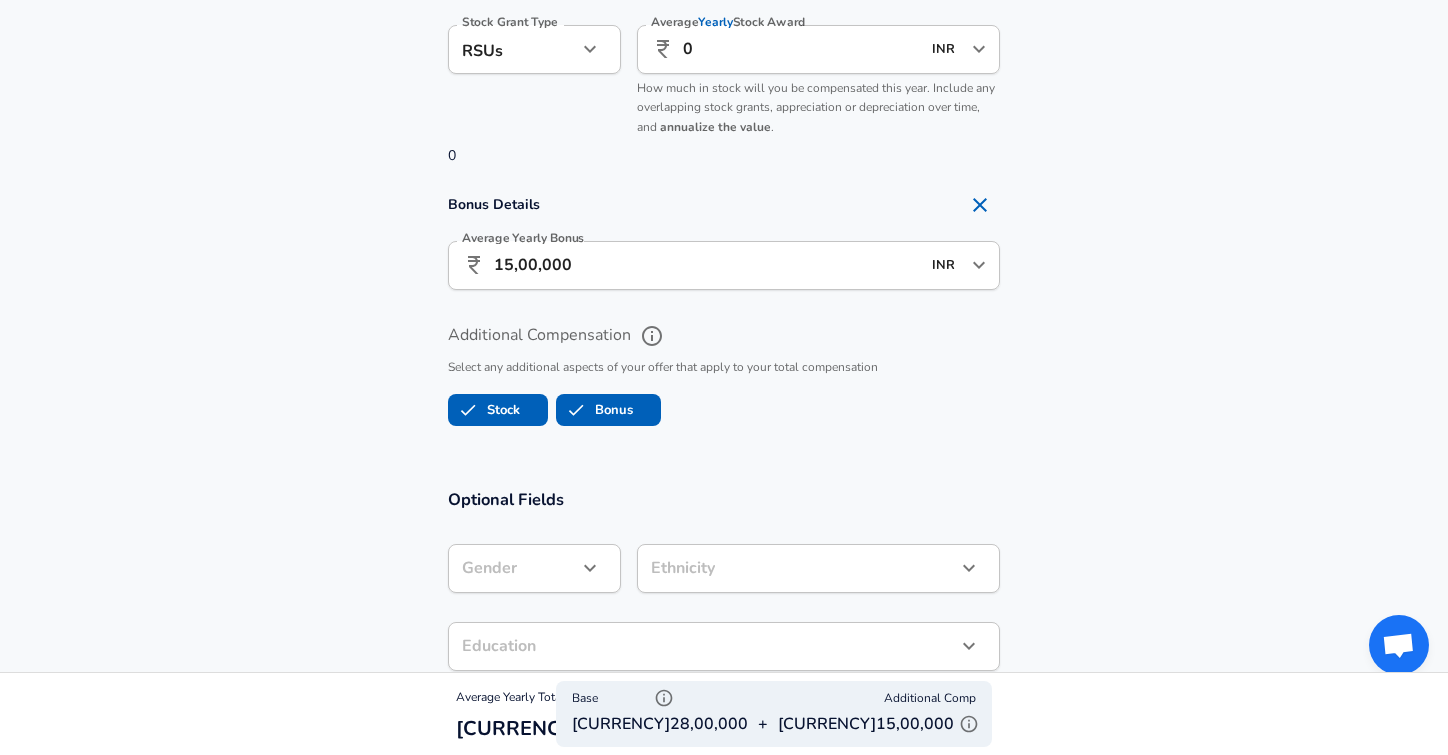 scroll, scrollTop: 1633, scrollLeft: 0, axis: vertical 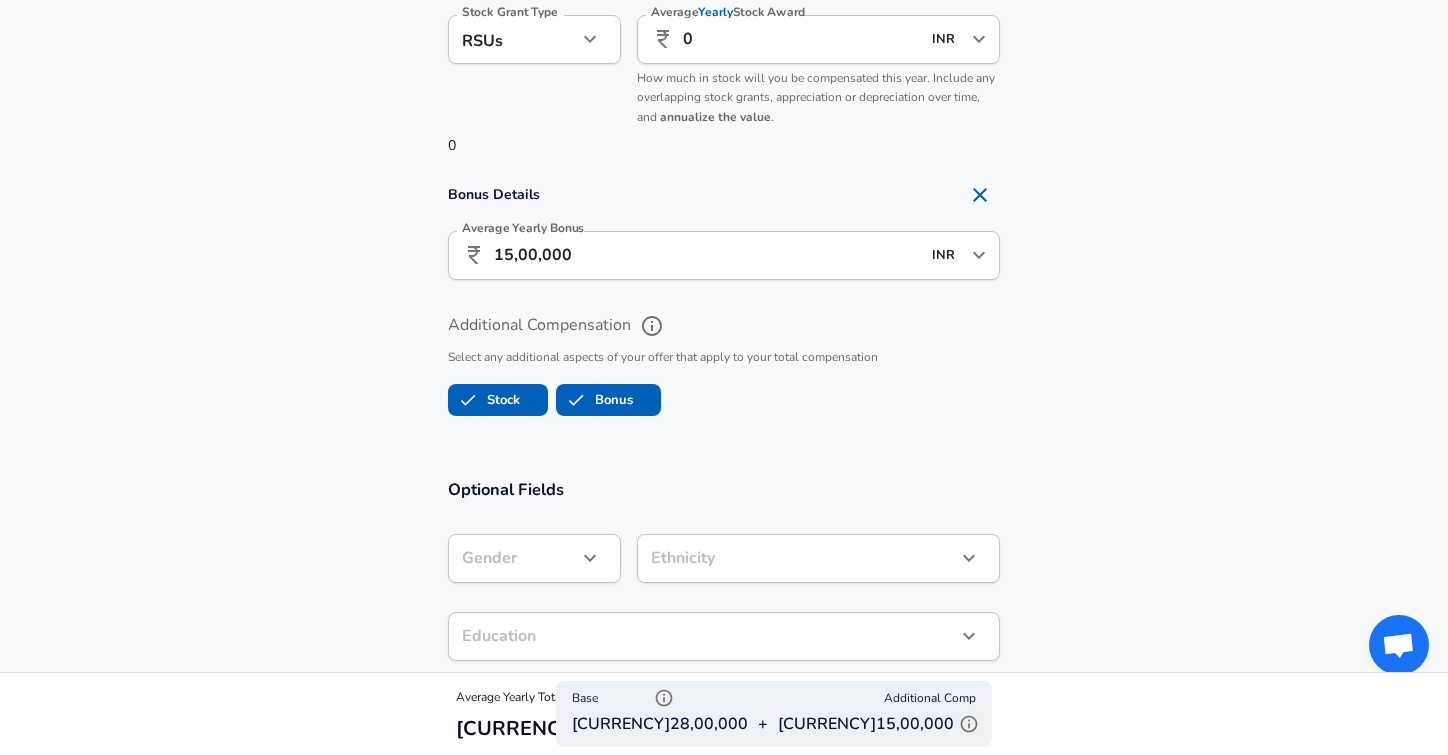click on "Bonus" at bounding box center [608, 400] 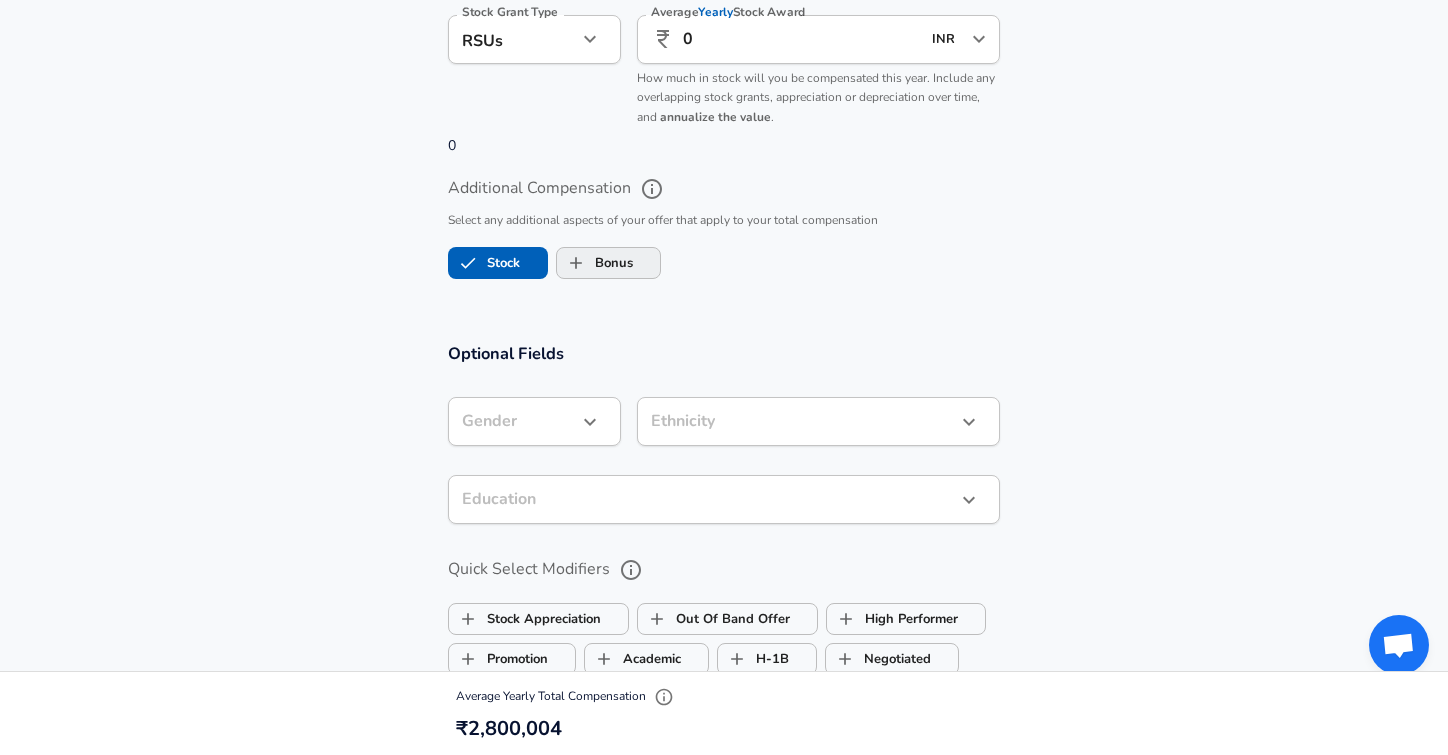 click on "Bonus" at bounding box center [595, 263] 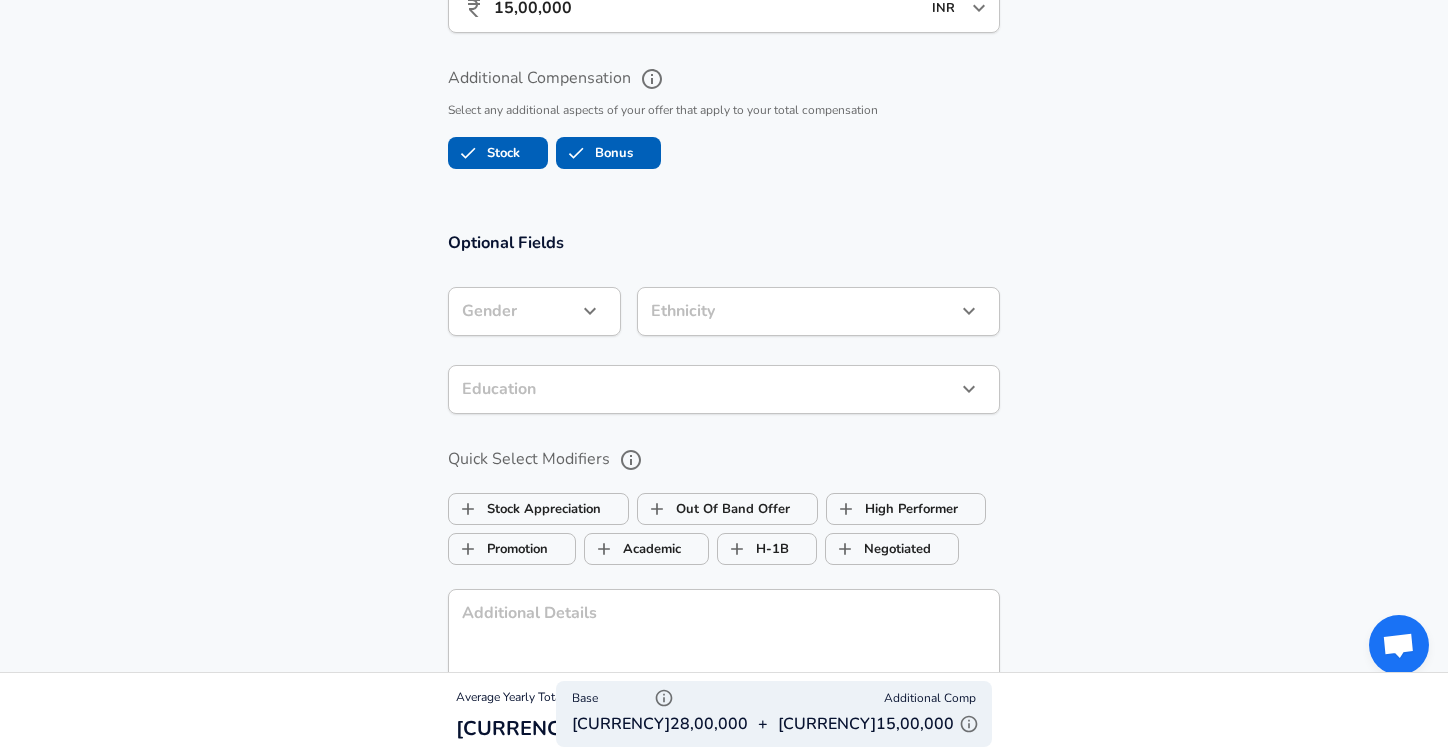 scroll, scrollTop: 1889, scrollLeft: 0, axis: vertical 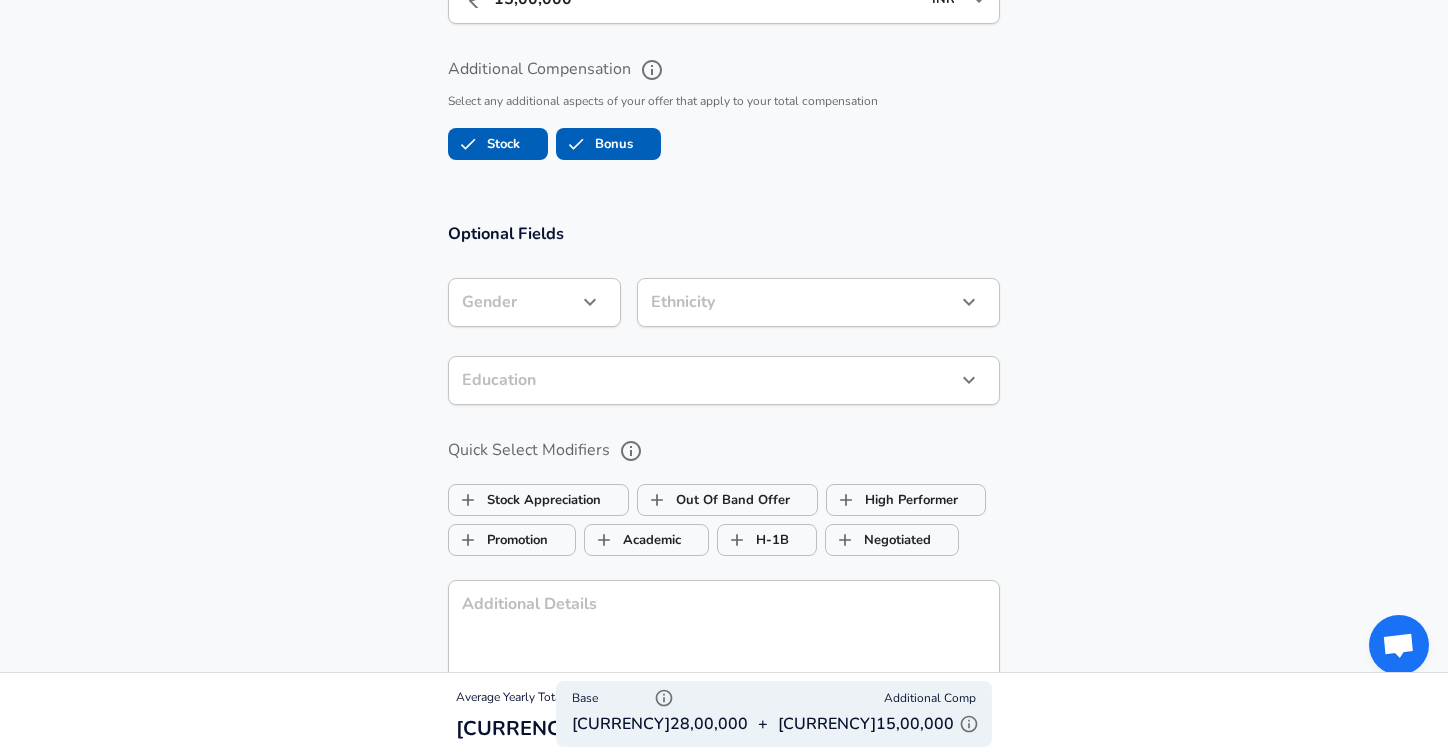 click on "Restart Add Your Salary Upload your offer letter   to verify your submission Enhance Privacy and Anonymity Yes Automatically hides specific fields until there are enough submissions to safely display the full details.   More Details Based on your submission and the data points that we have already collected, we will automatically hide and anonymize specific fields if there aren't enough data points to remain sufficiently anonymous. Company ​& Title Information   Enter the company you received your offer from Company Tower Research Capital Company   Select the title that closest resembles your official title. This should be similar to the title that was present on your offer letter. Title Software Engineer Title Job Family Software Engineer Job Family   Select a Specialization that best fits your role. If you can't find one, select 'Other' to enter a custom specialization Select Specialization Full Stack Full Stack Select Specialization   Level L2 Level Work Experience and Location New Offer Employee Yes yes 1" at bounding box center (724, -1512) 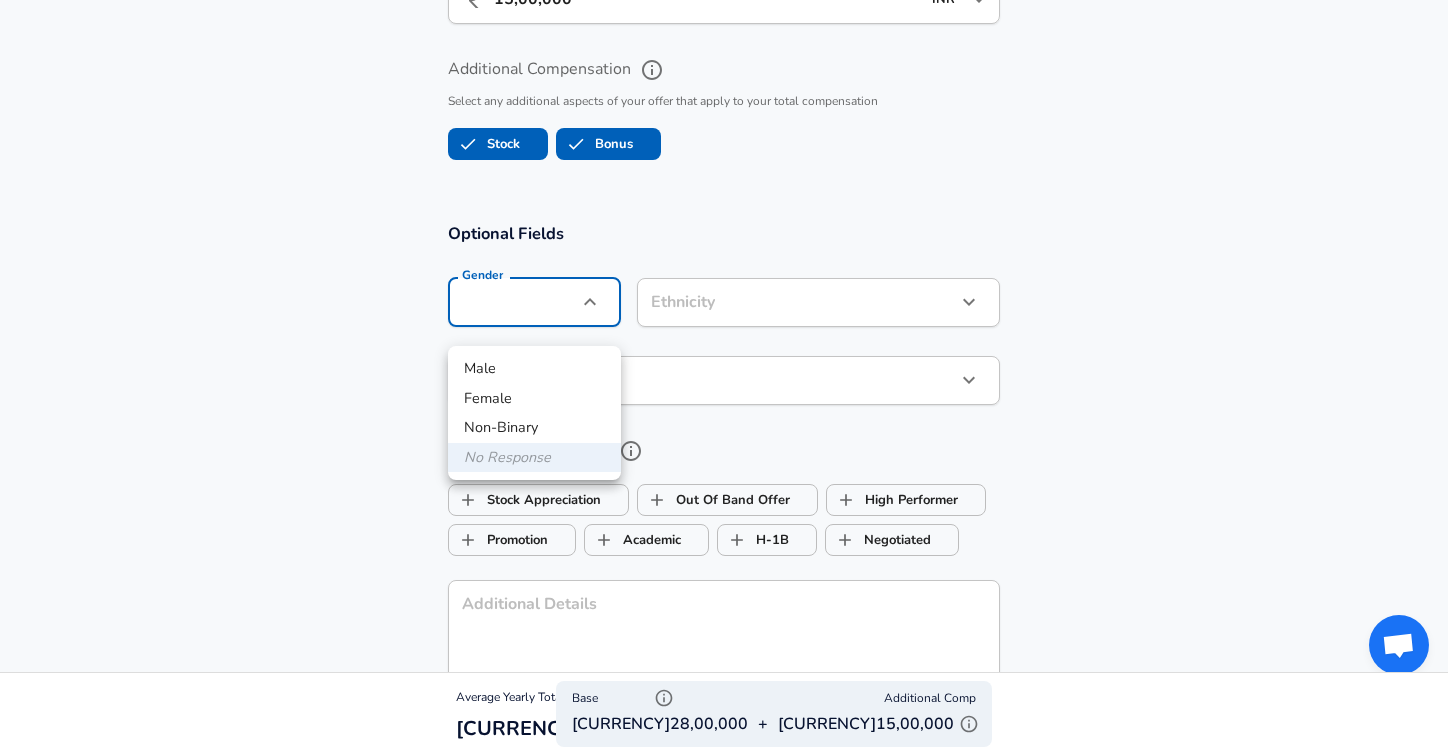 click on "Male" at bounding box center (534, 369) 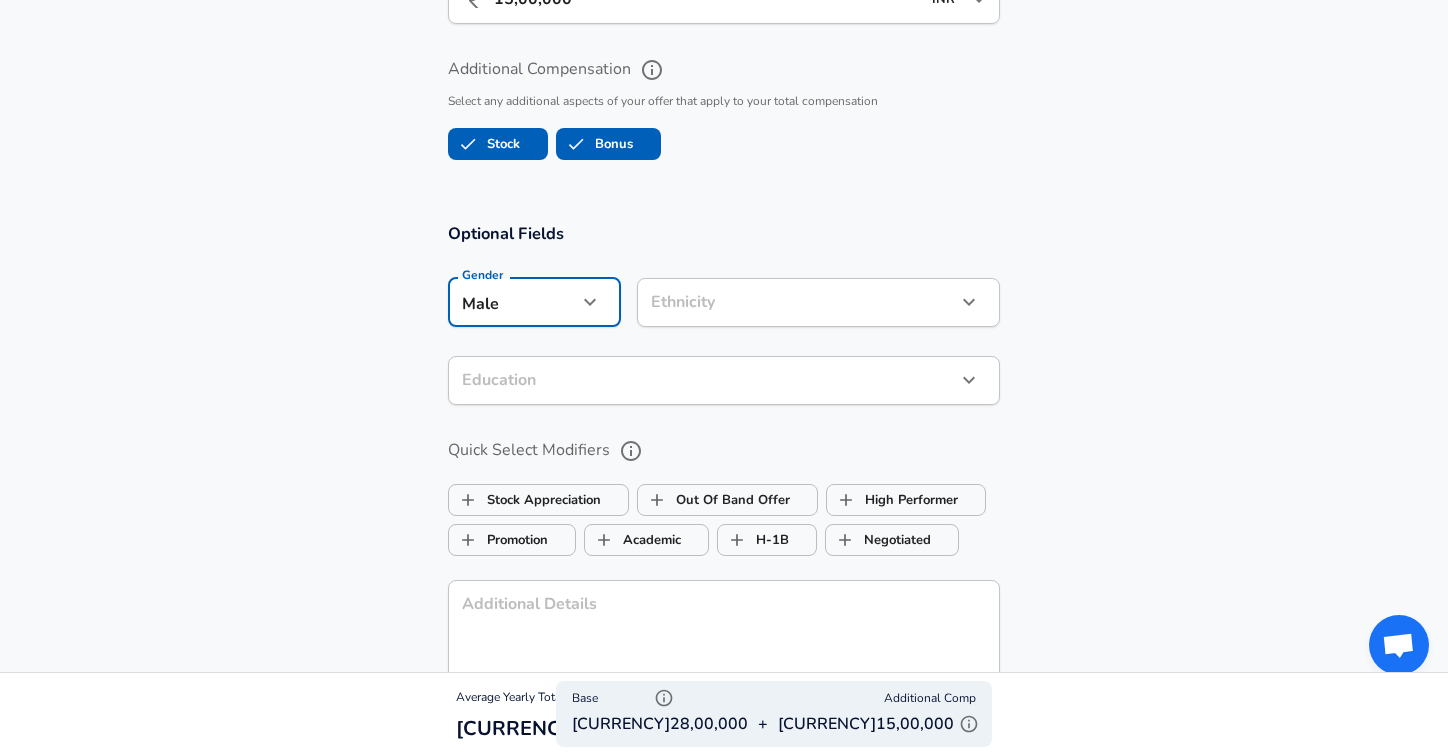 type on "male" 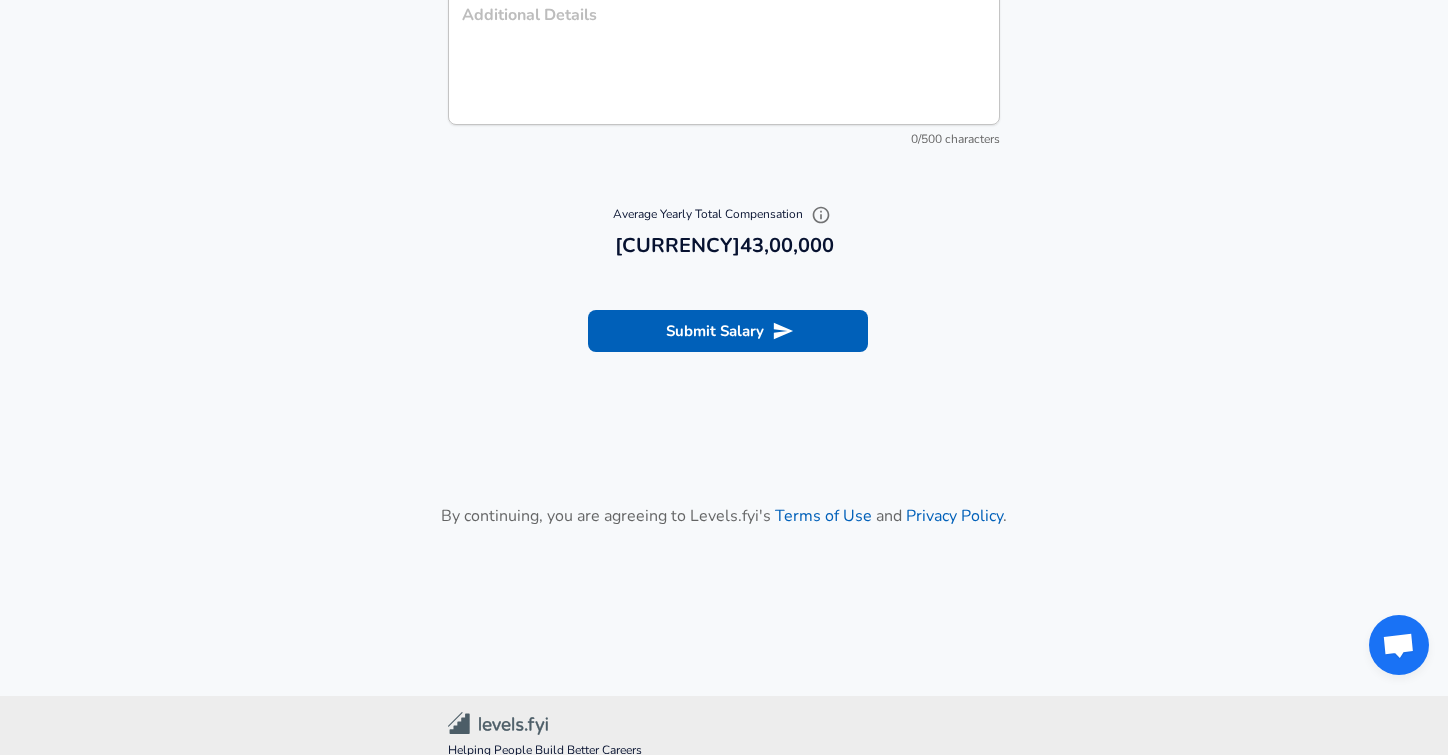 scroll, scrollTop: 2516, scrollLeft: 0, axis: vertical 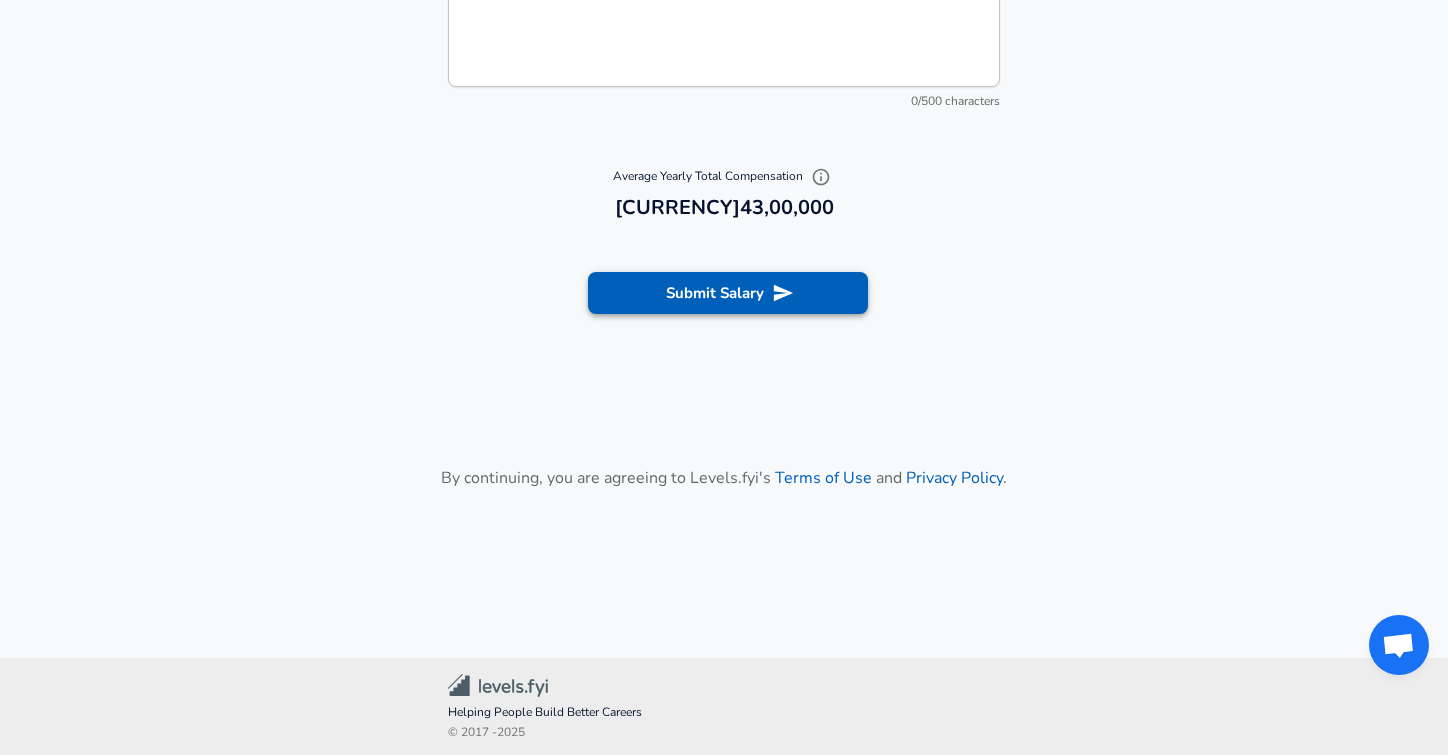 click on "Submit Salary" at bounding box center [728, 293] 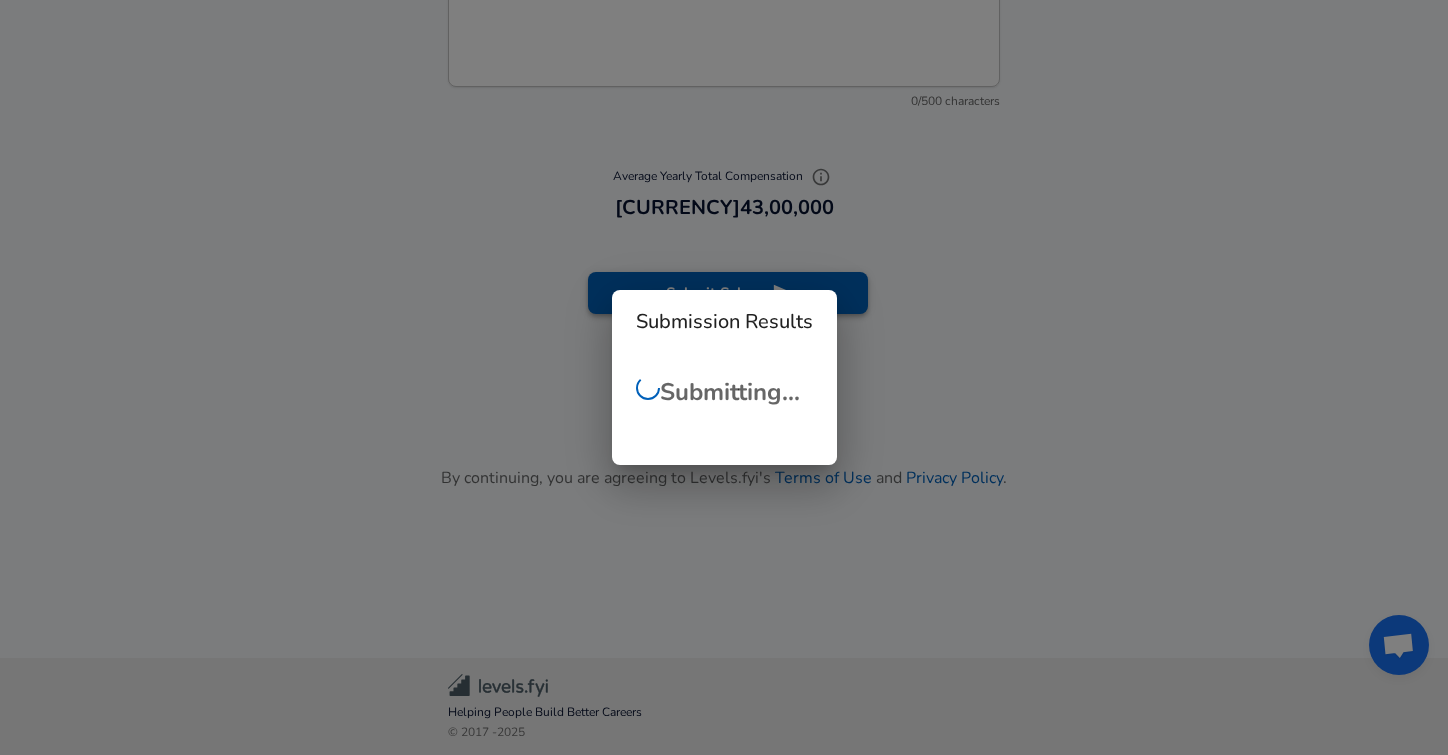 checkbox on "false" 